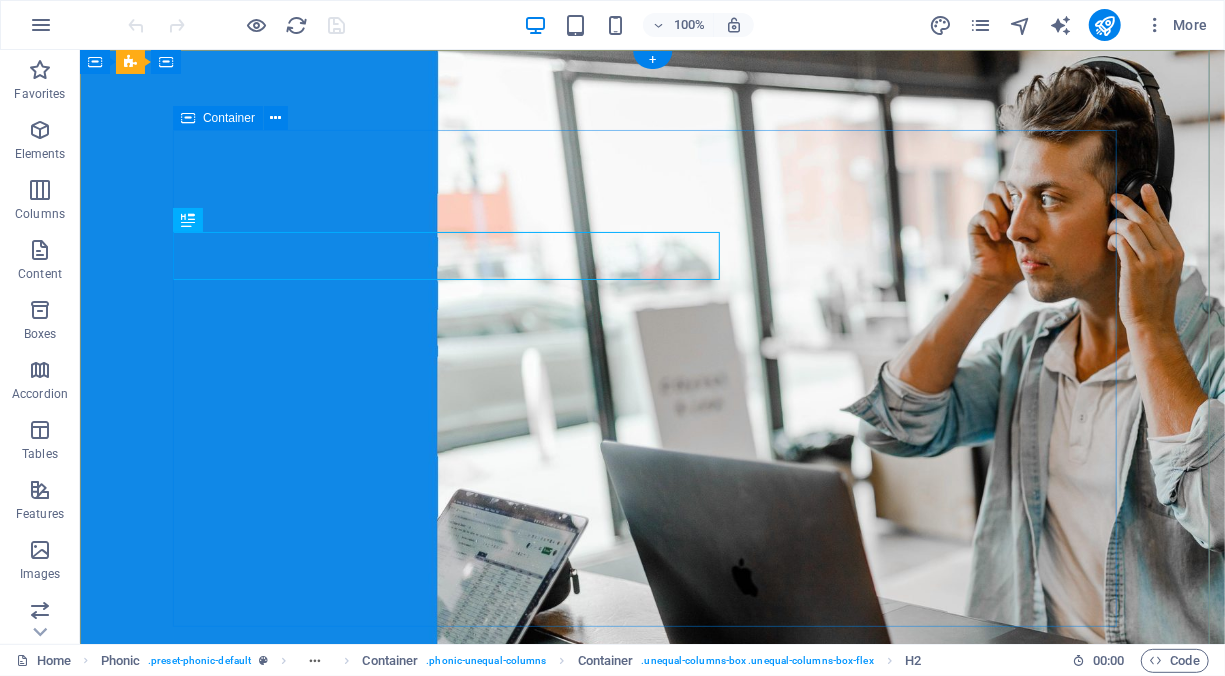 scroll, scrollTop: 0, scrollLeft: 0, axis: both 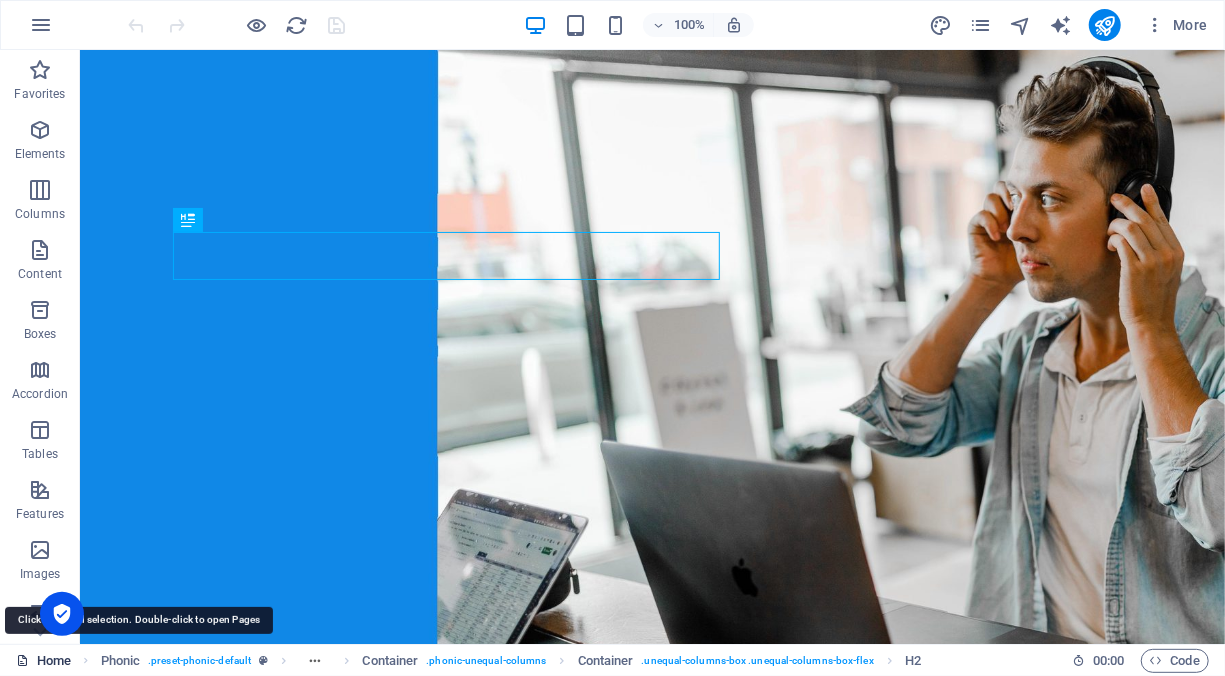 click on "Home" at bounding box center (43, 661) 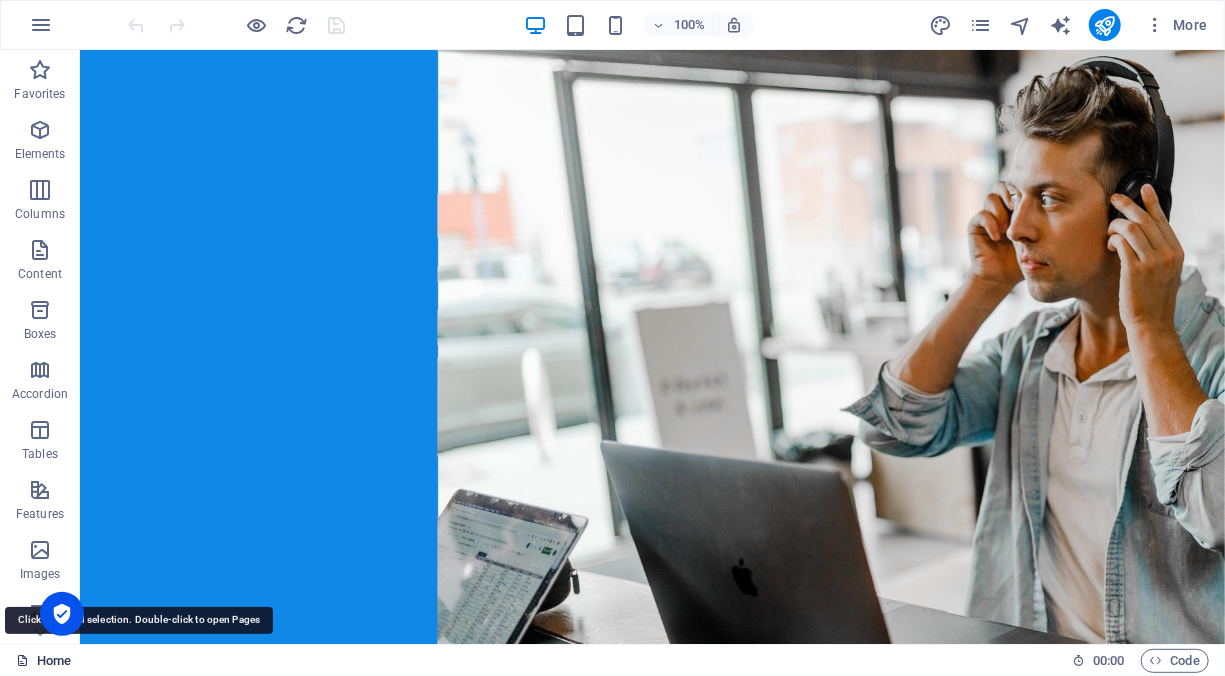 click on "Home" at bounding box center (43, 661) 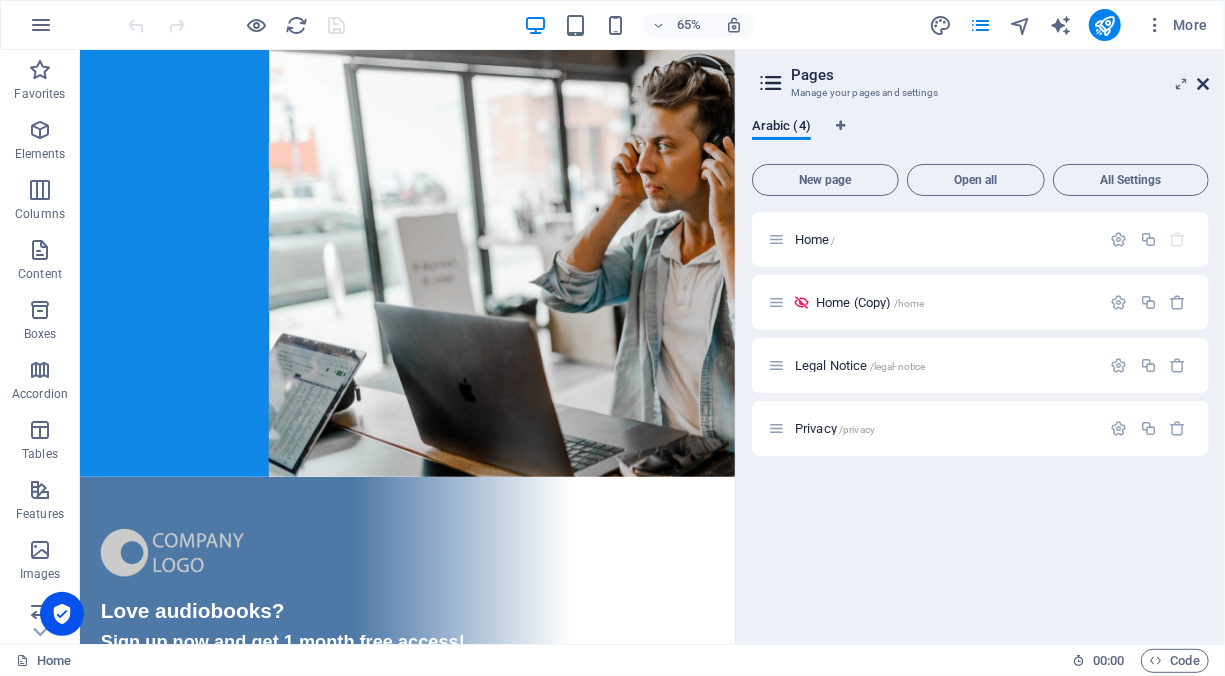 click at bounding box center (1203, 84) 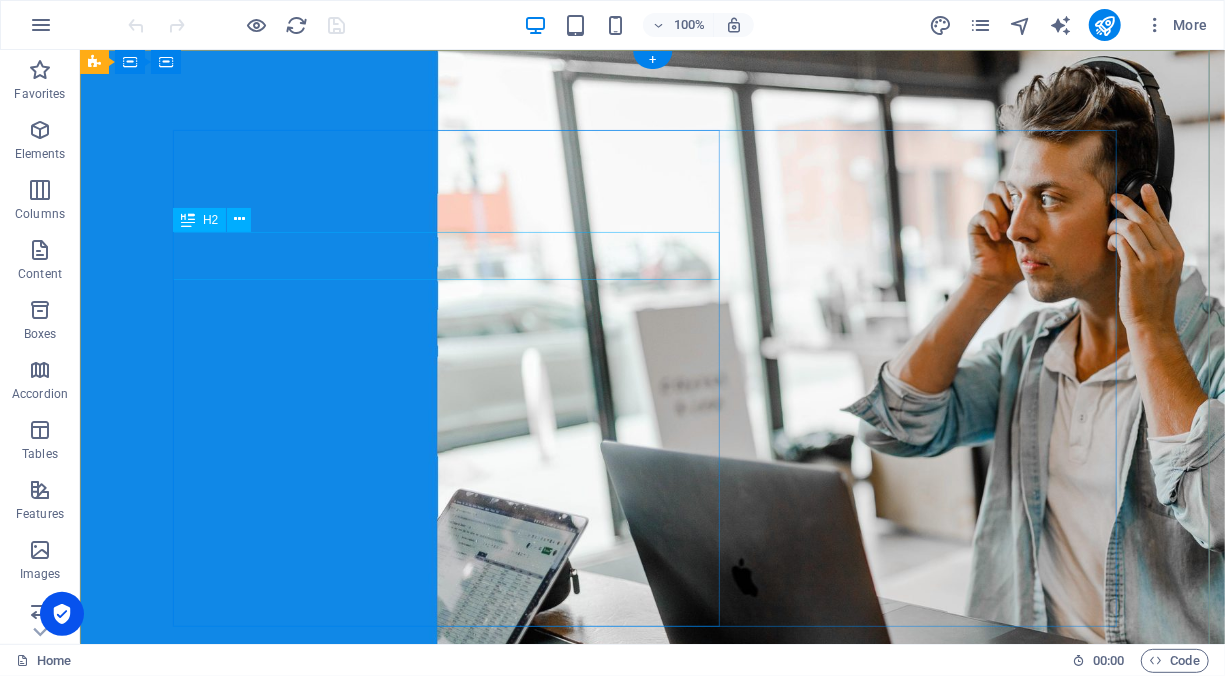 click on "Love audiobooks?" at bounding box center (652, 912) 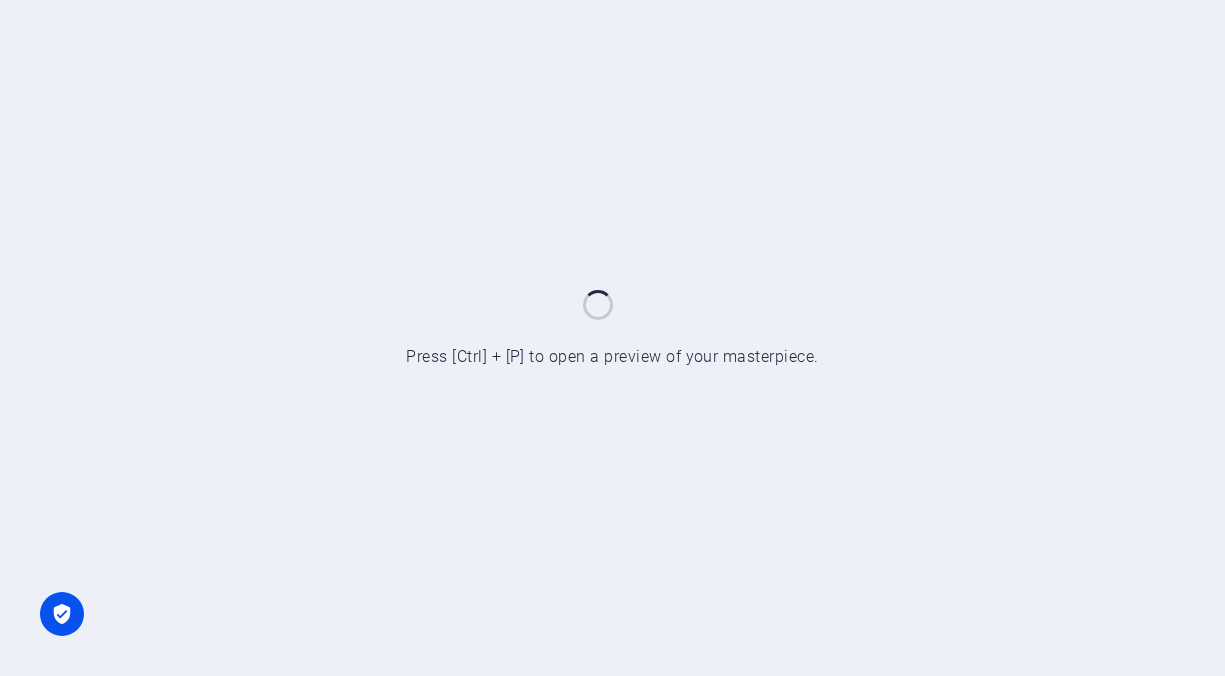 scroll, scrollTop: 0, scrollLeft: 0, axis: both 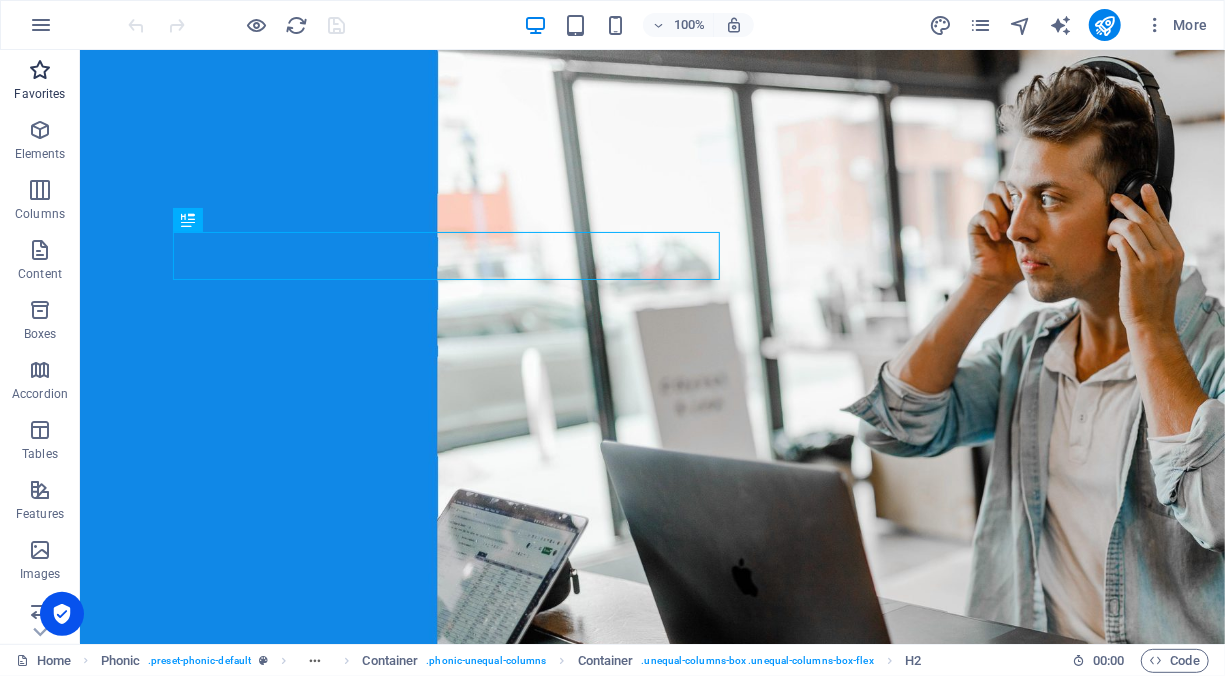 click on "Favorites" at bounding box center [40, 82] 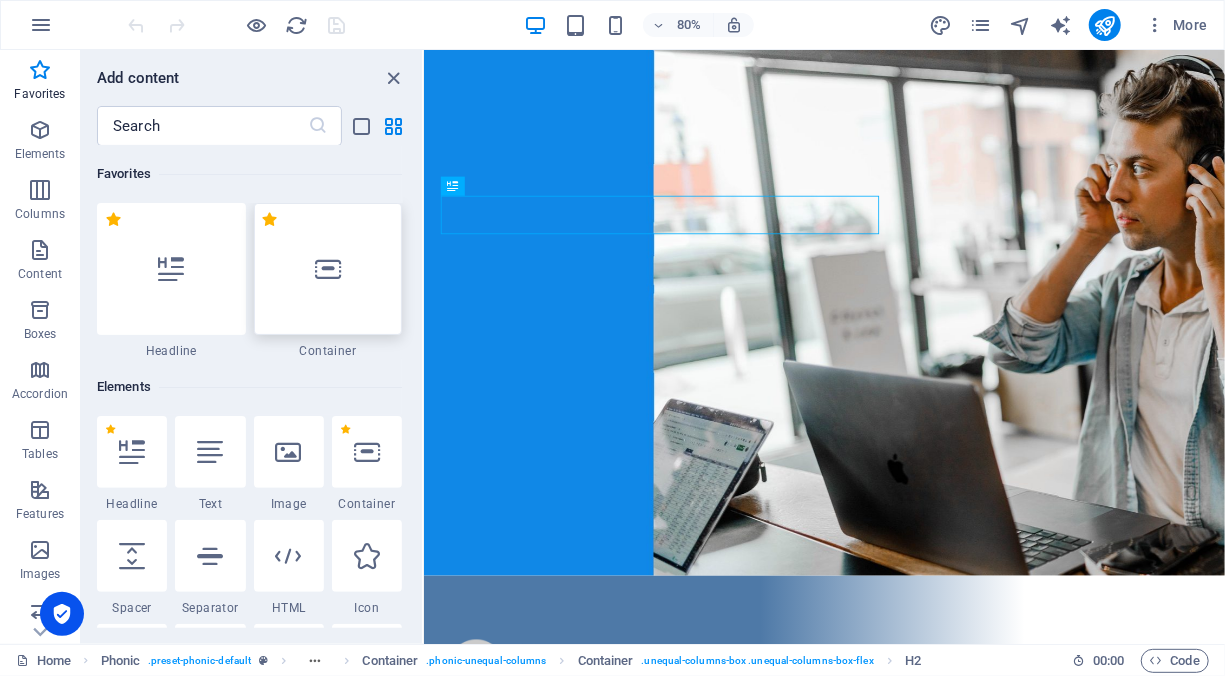 click at bounding box center [328, 269] 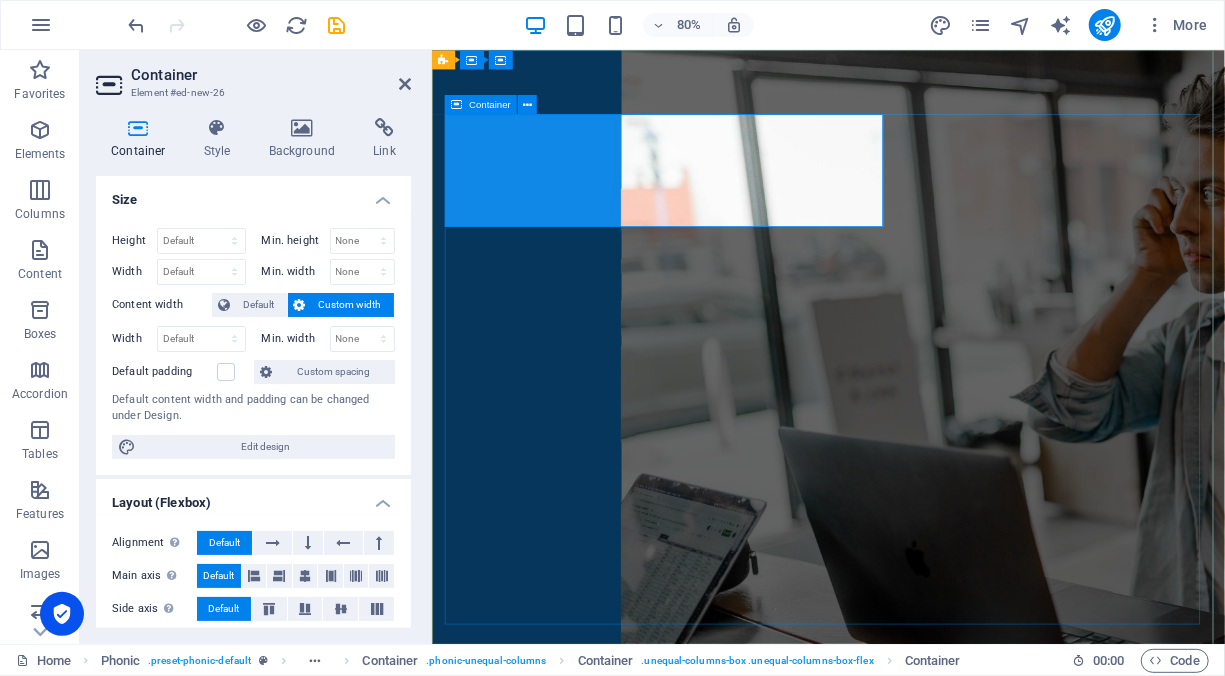 click at bounding box center (456, 104) 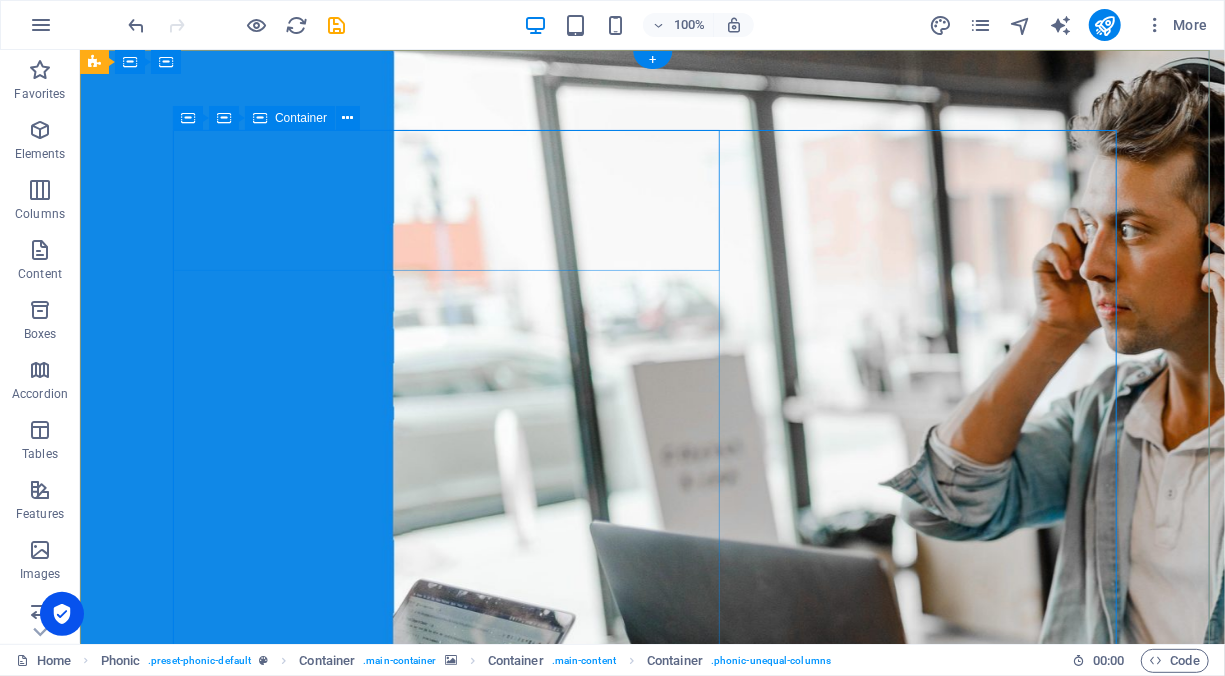 click at bounding box center [658, 1028] 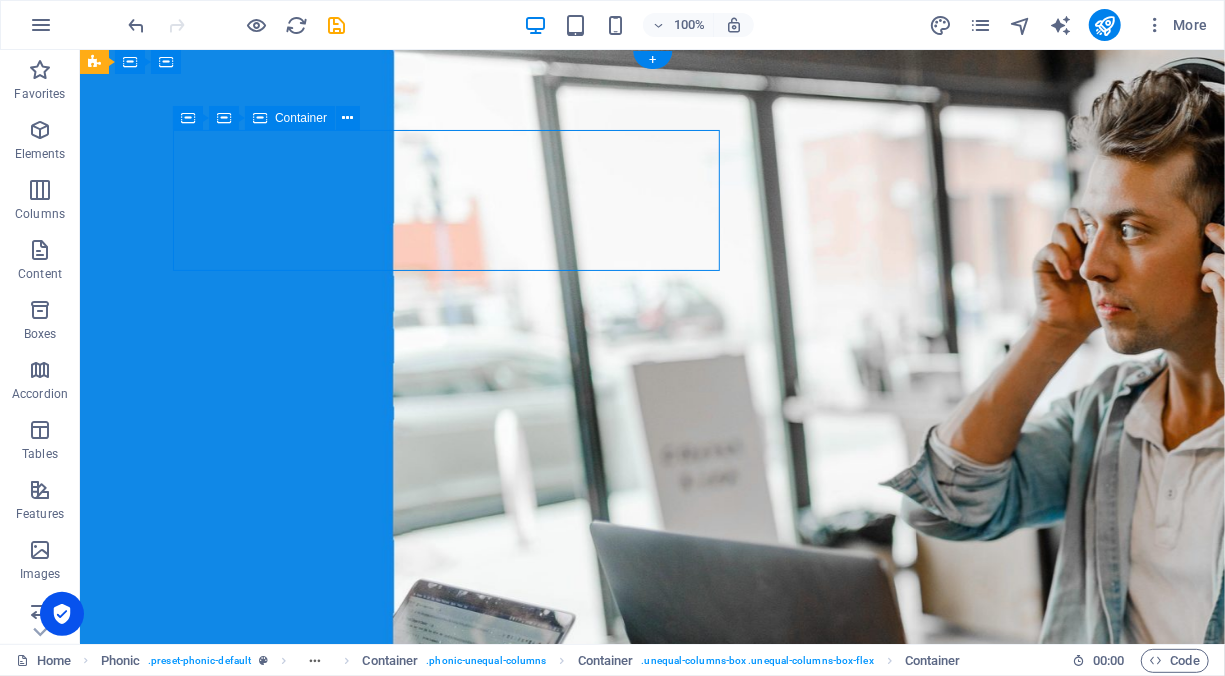 click on "Drop content here or  Add elements  Paste clipboard" at bounding box center [652, 998] 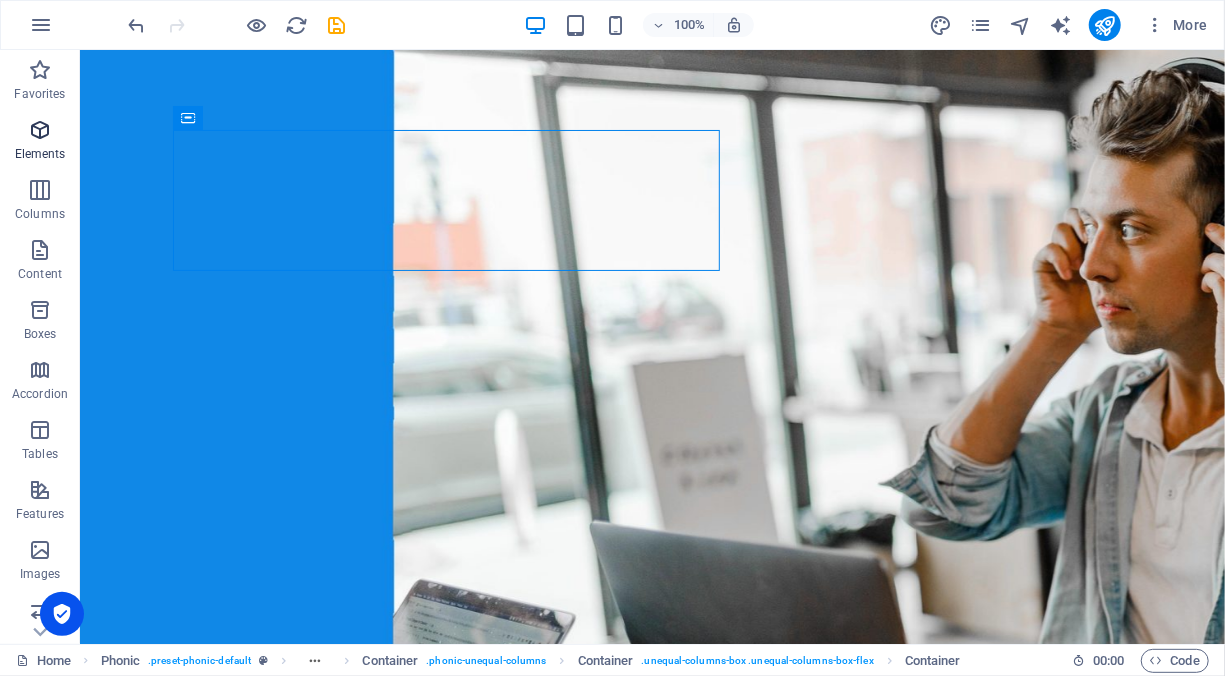 click on "Elements" at bounding box center [40, 142] 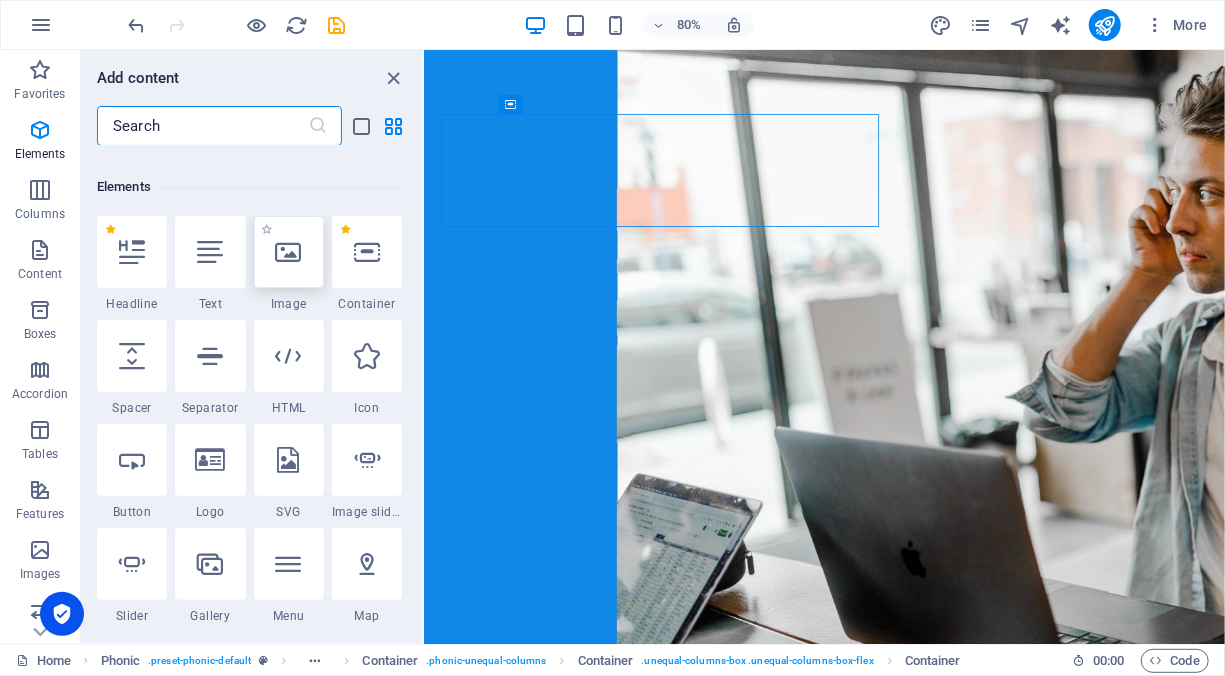 scroll, scrollTop: 213, scrollLeft: 0, axis: vertical 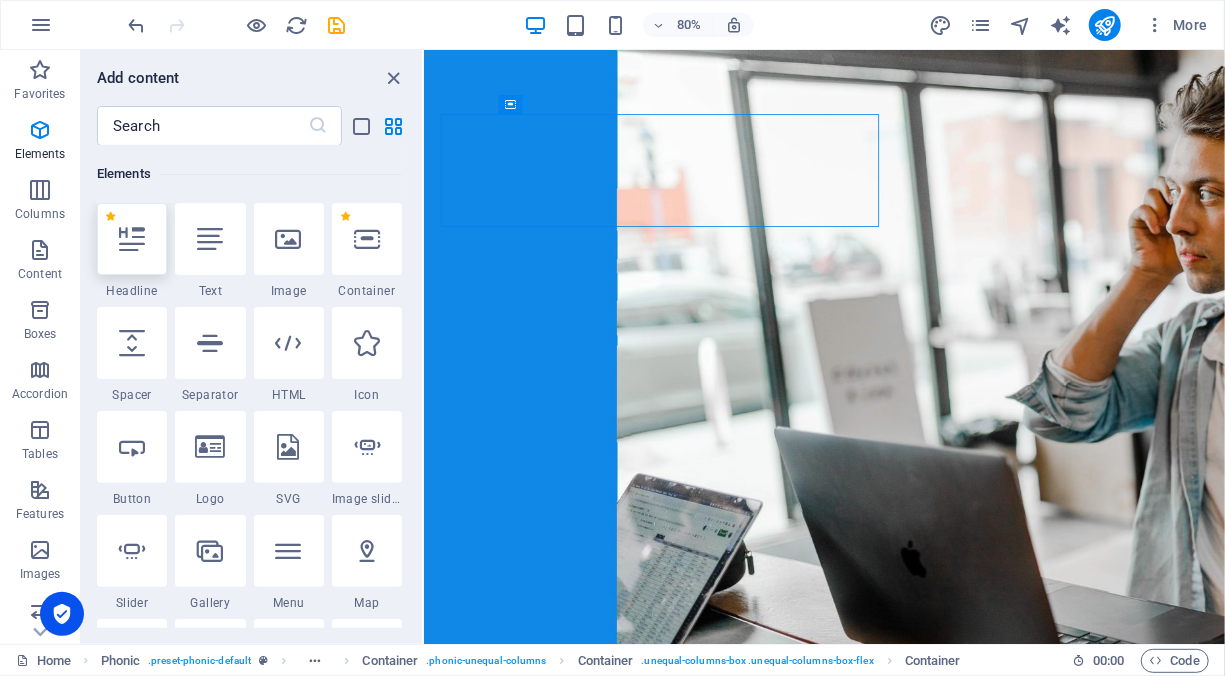 click at bounding box center [132, 239] 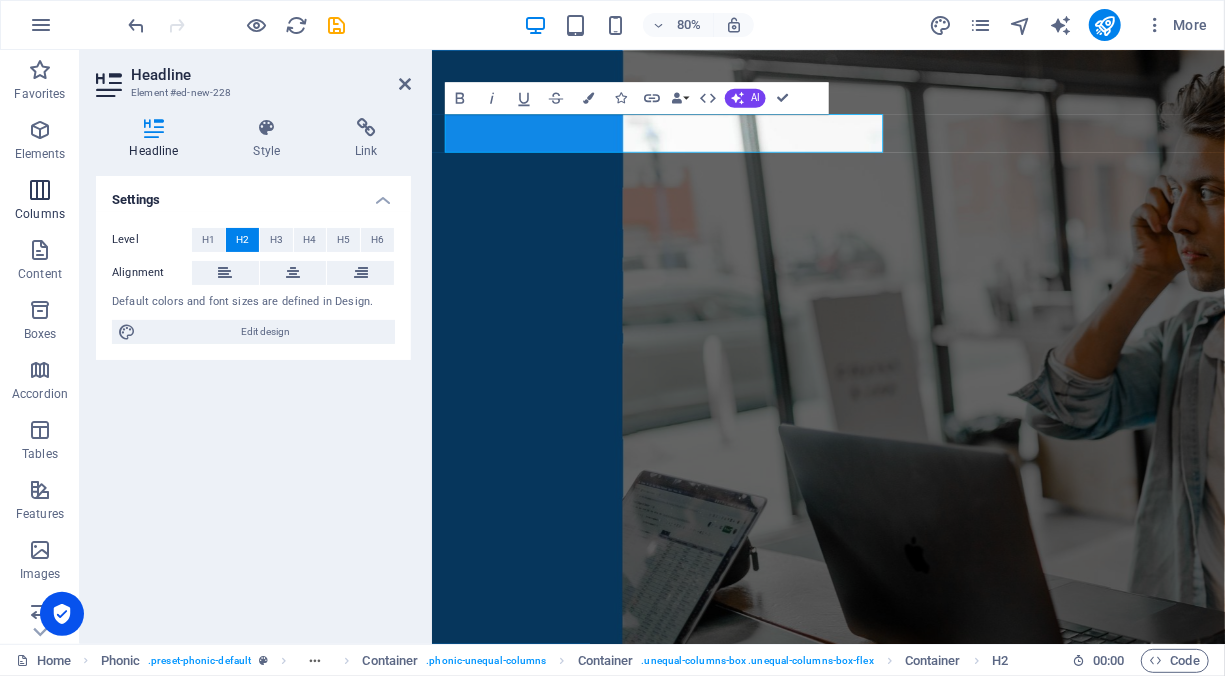click on "Columns" at bounding box center (40, 214) 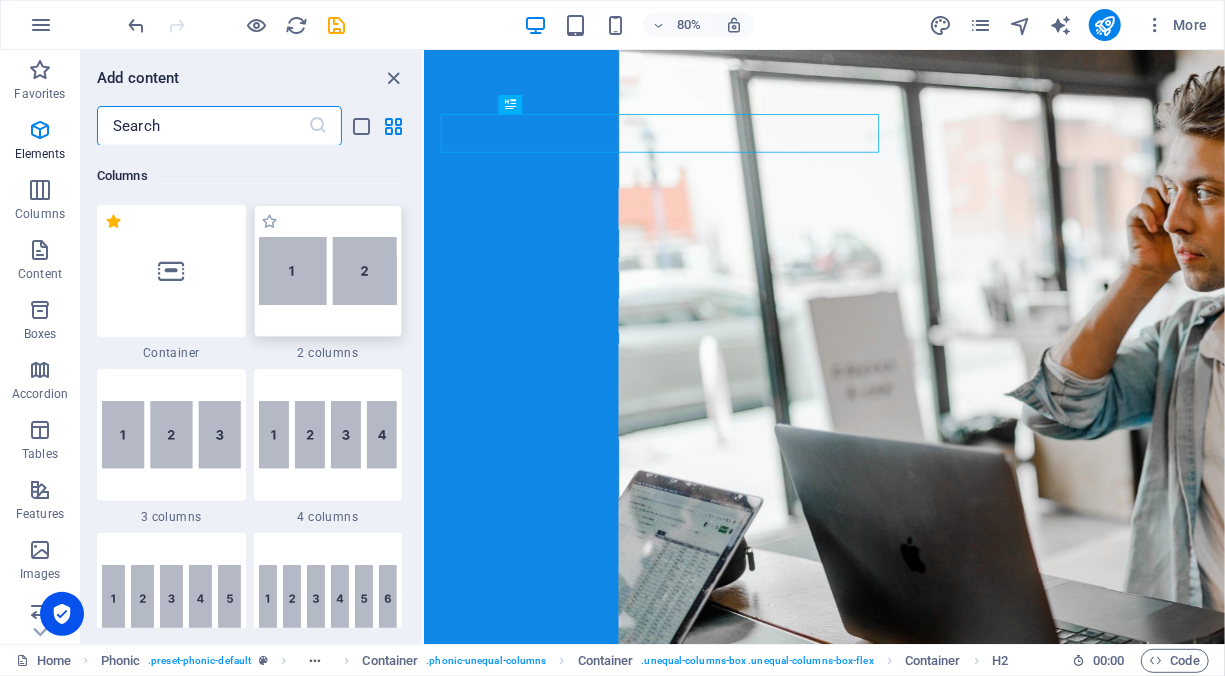 scroll, scrollTop: 990, scrollLeft: 0, axis: vertical 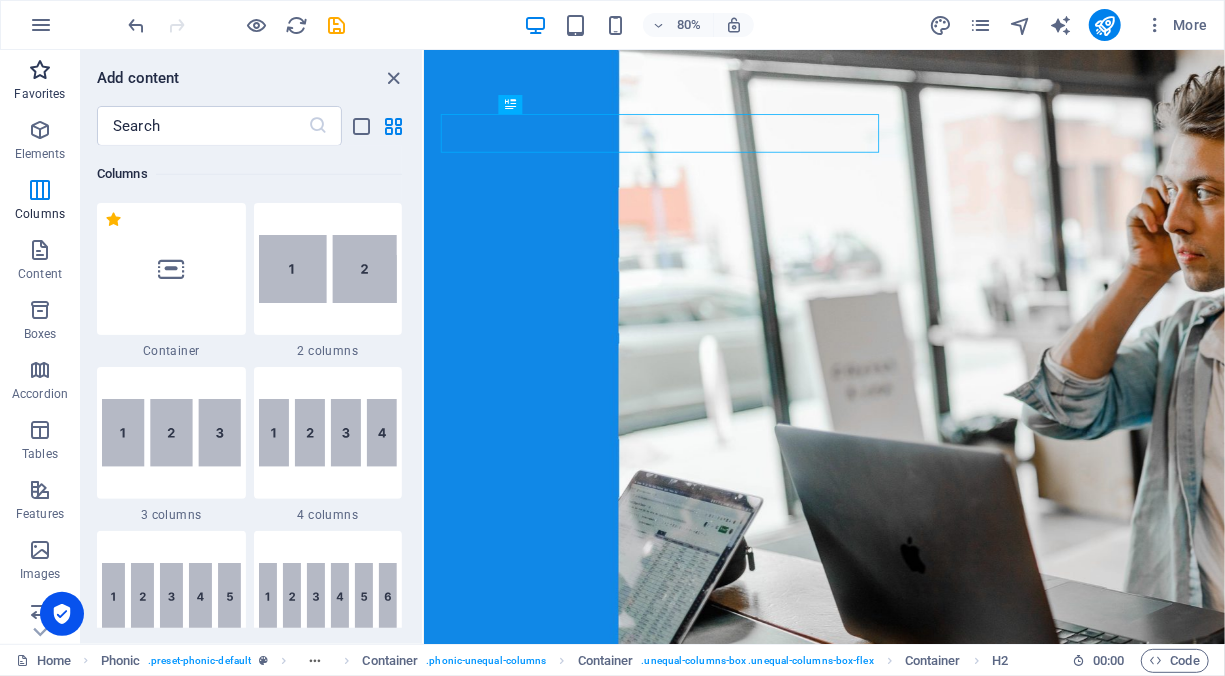 click at bounding box center [40, 70] 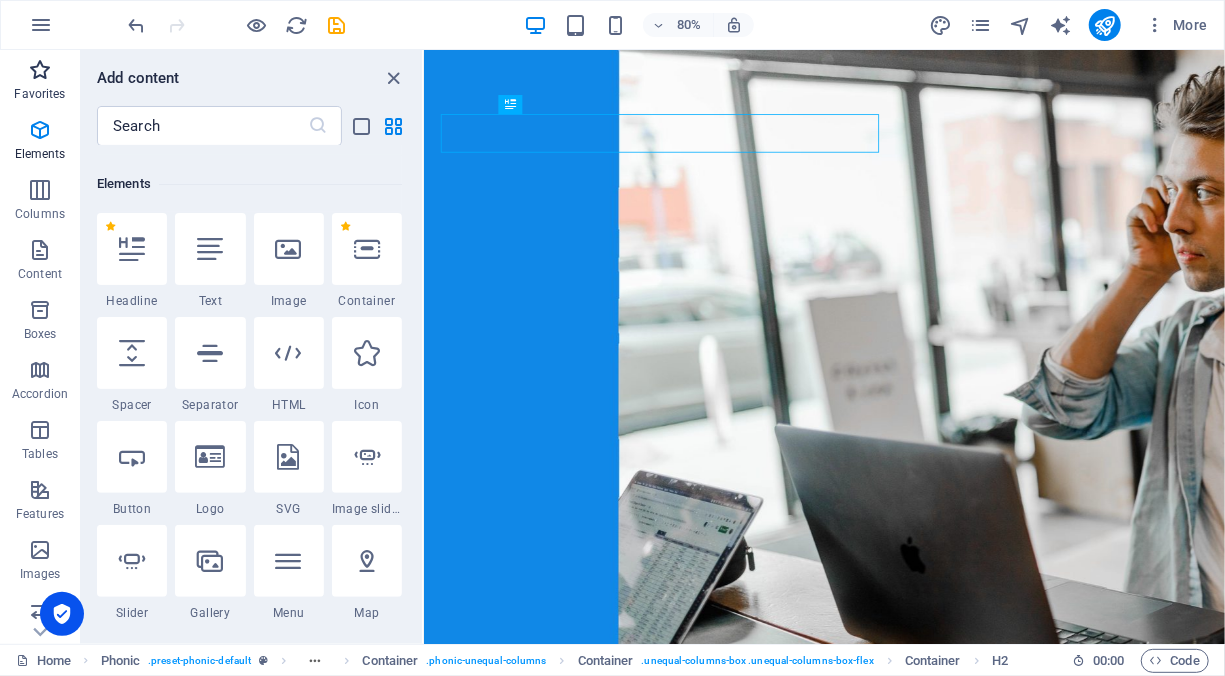 scroll, scrollTop: 0, scrollLeft: 0, axis: both 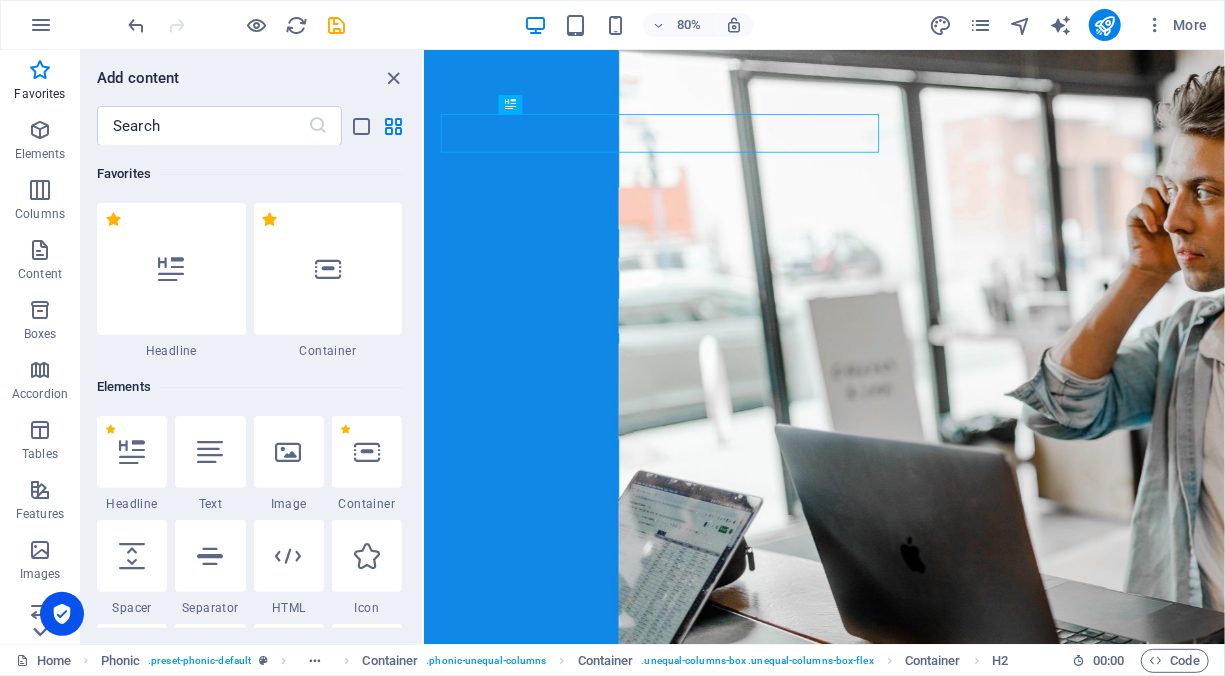 click 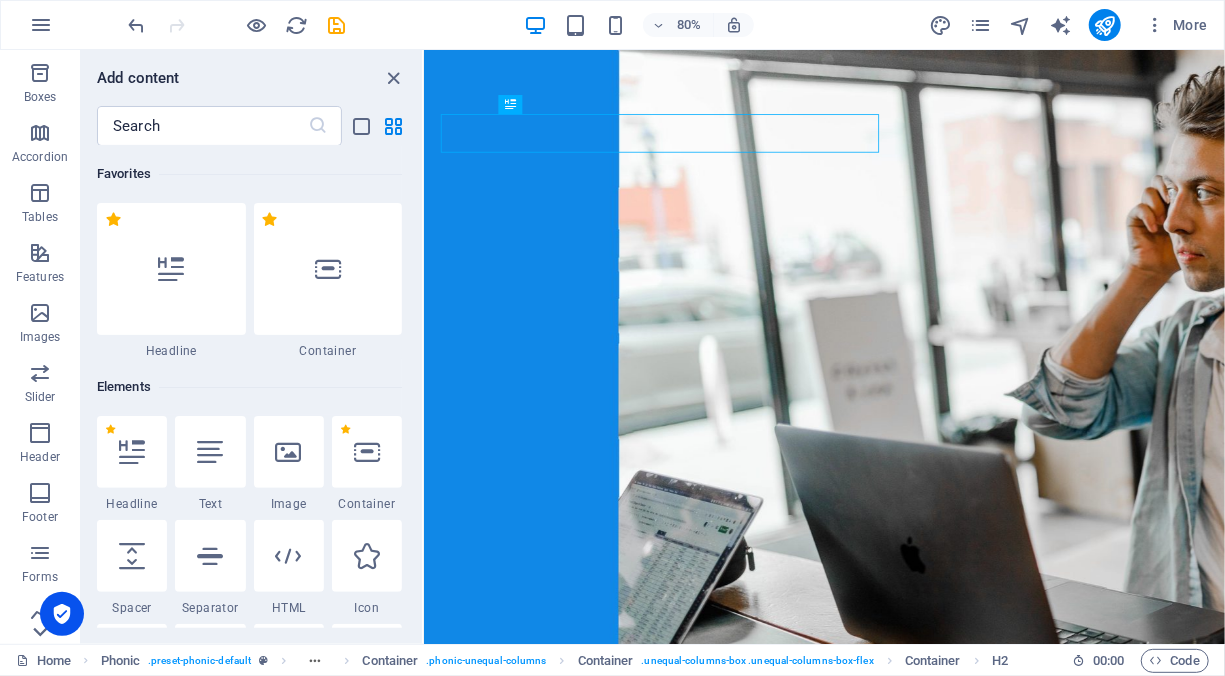 scroll, scrollTop: 306, scrollLeft: 0, axis: vertical 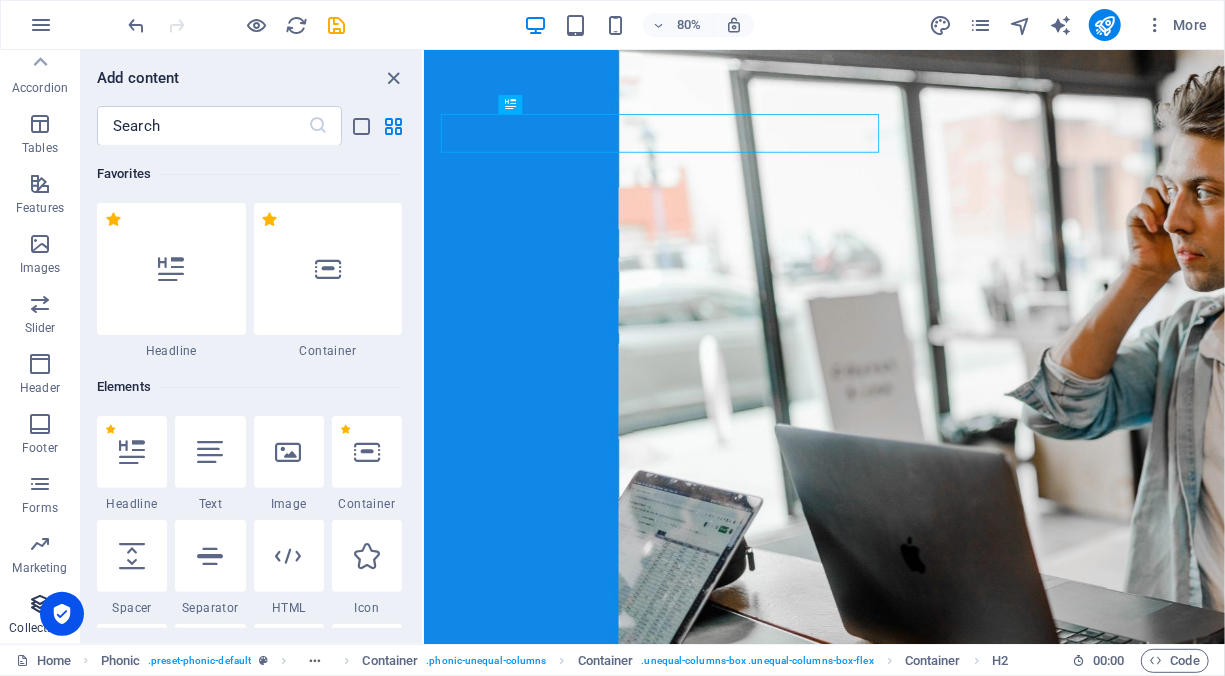 click on "Collections" at bounding box center (40, 616) 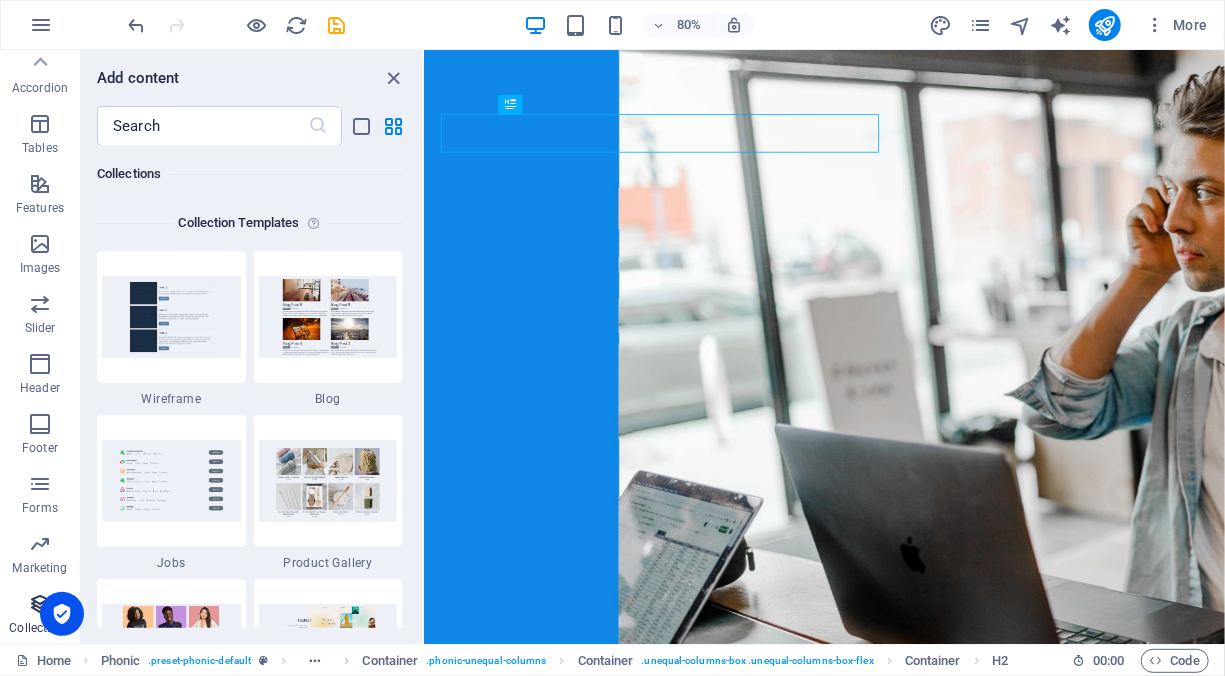 scroll, scrollTop: 18142, scrollLeft: 0, axis: vertical 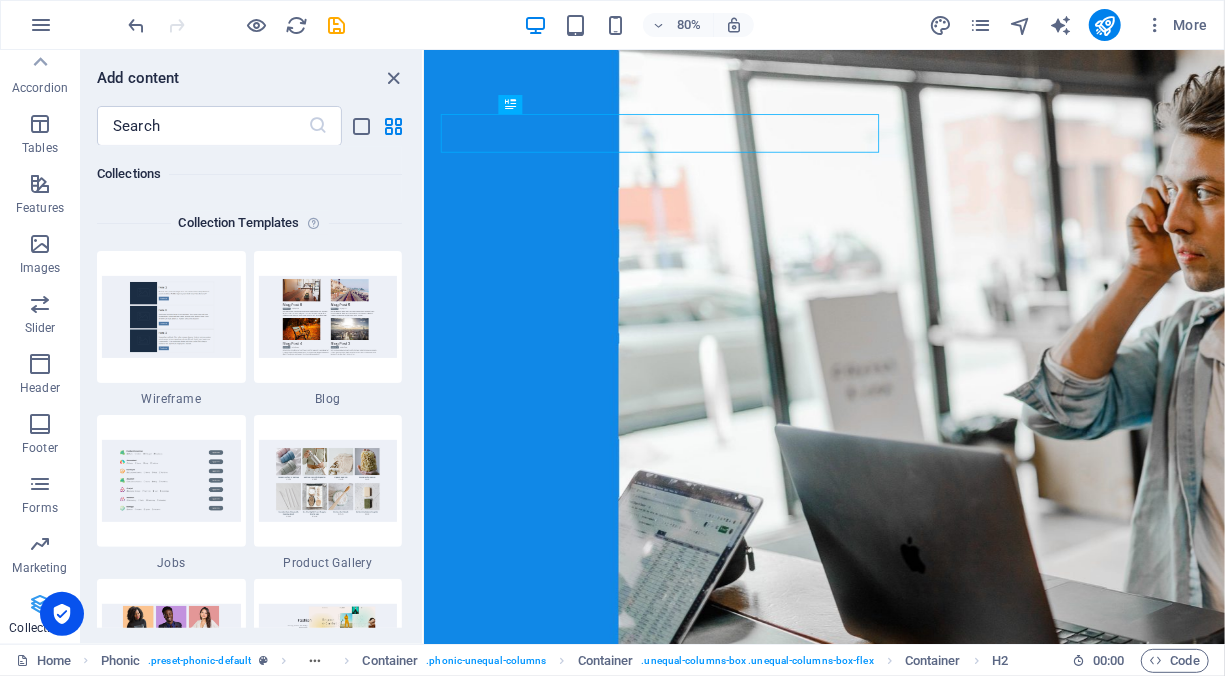 click on "Collections" at bounding box center (40, 616) 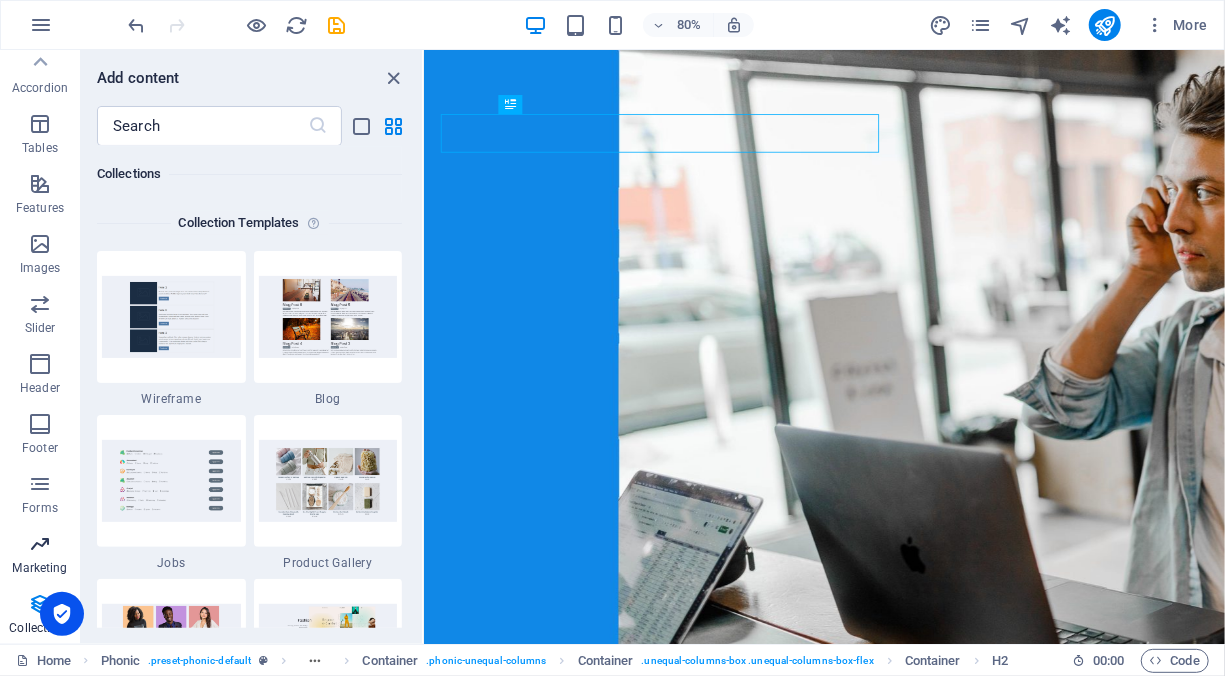 click on "Marketing" at bounding box center (39, 568) 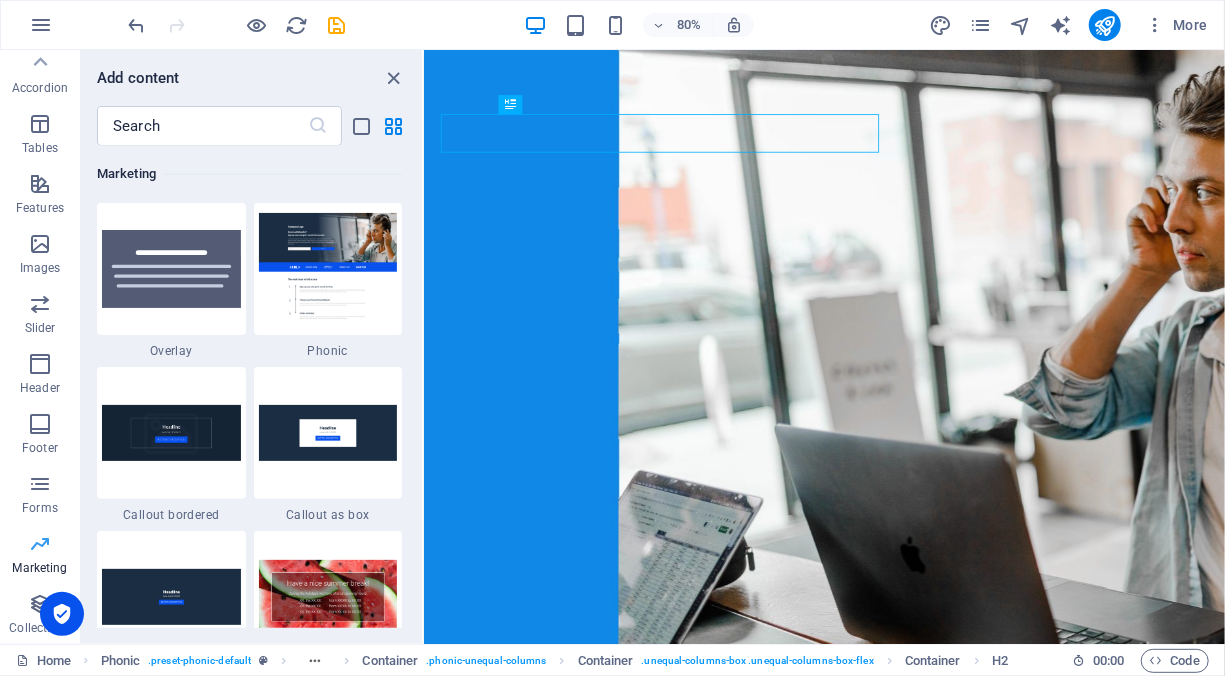 scroll, scrollTop: 16125, scrollLeft: 0, axis: vertical 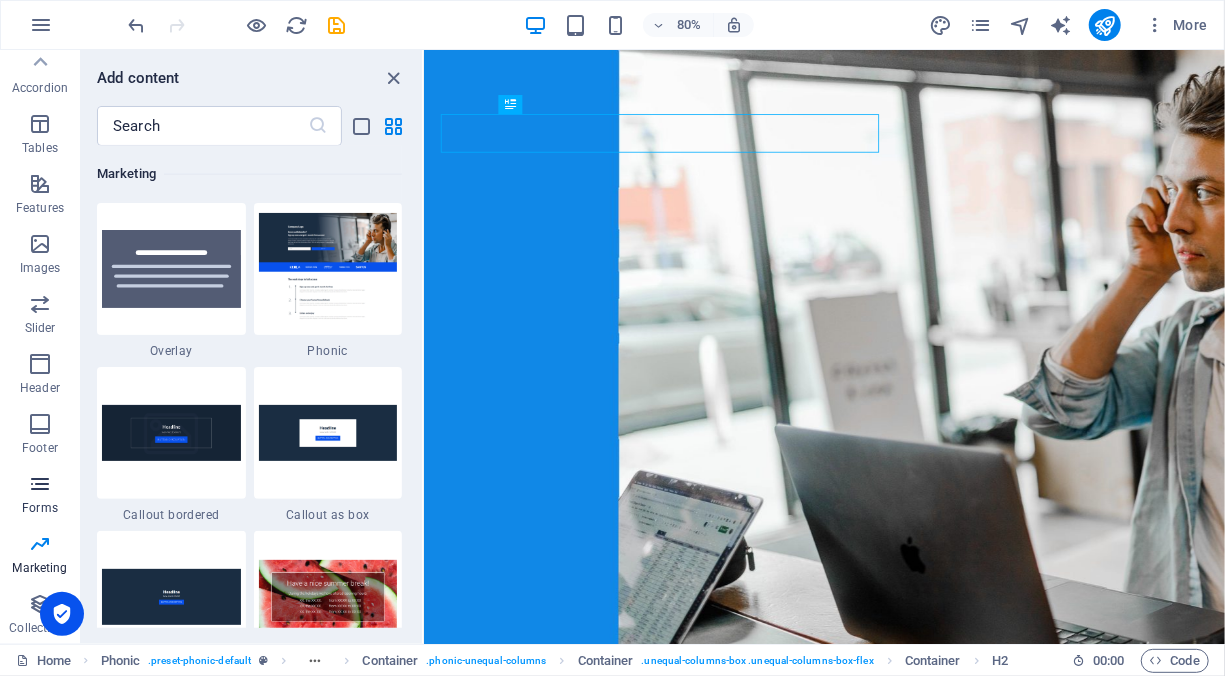 click on "Forms" at bounding box center (40, 508) 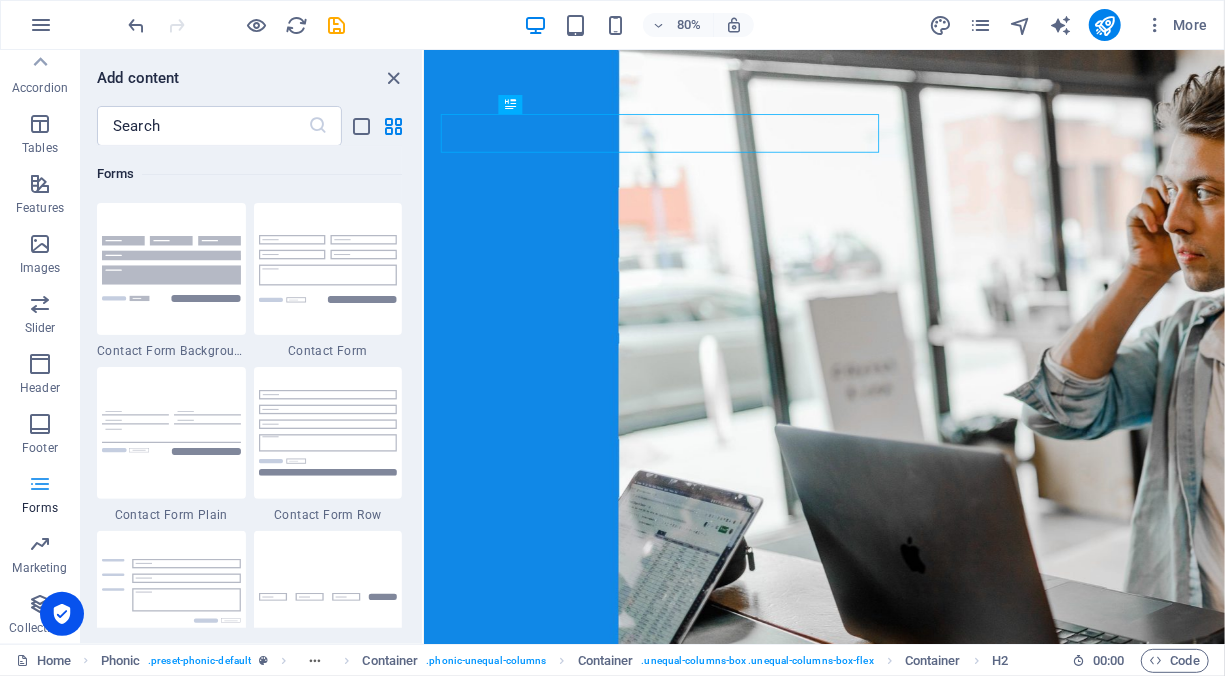 scroll, scrollTop: 14436, scrollLeft: 0, axis: vertical 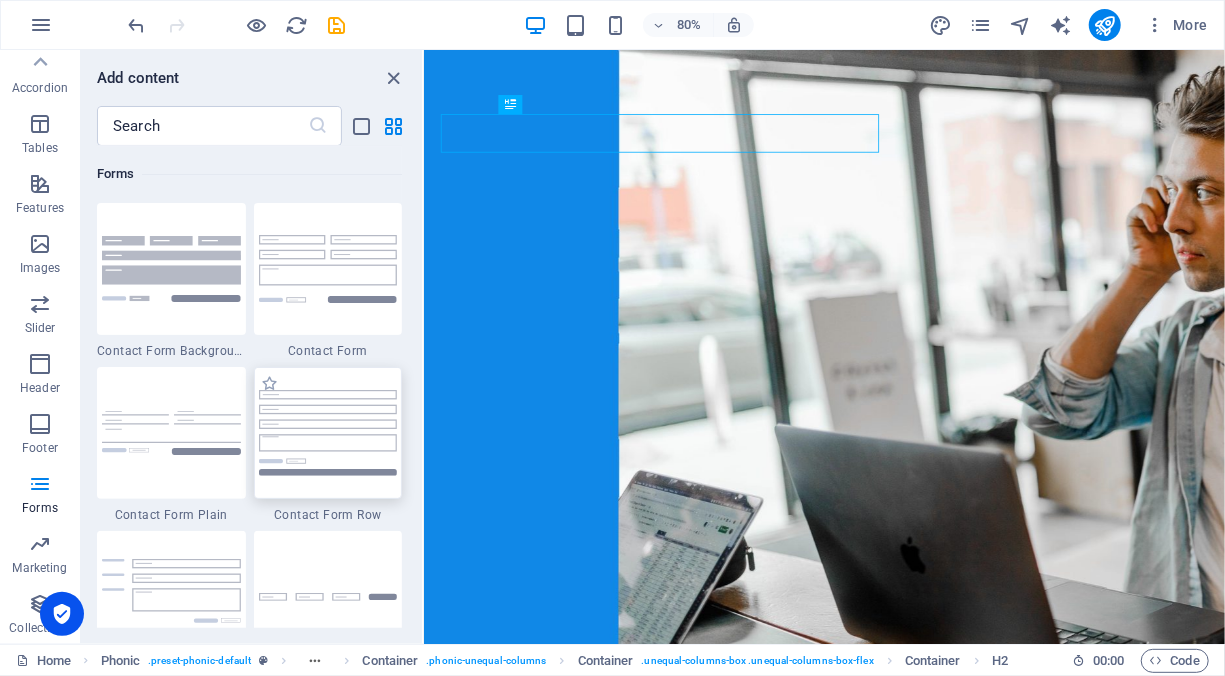 click at bounding box center (328, 432) 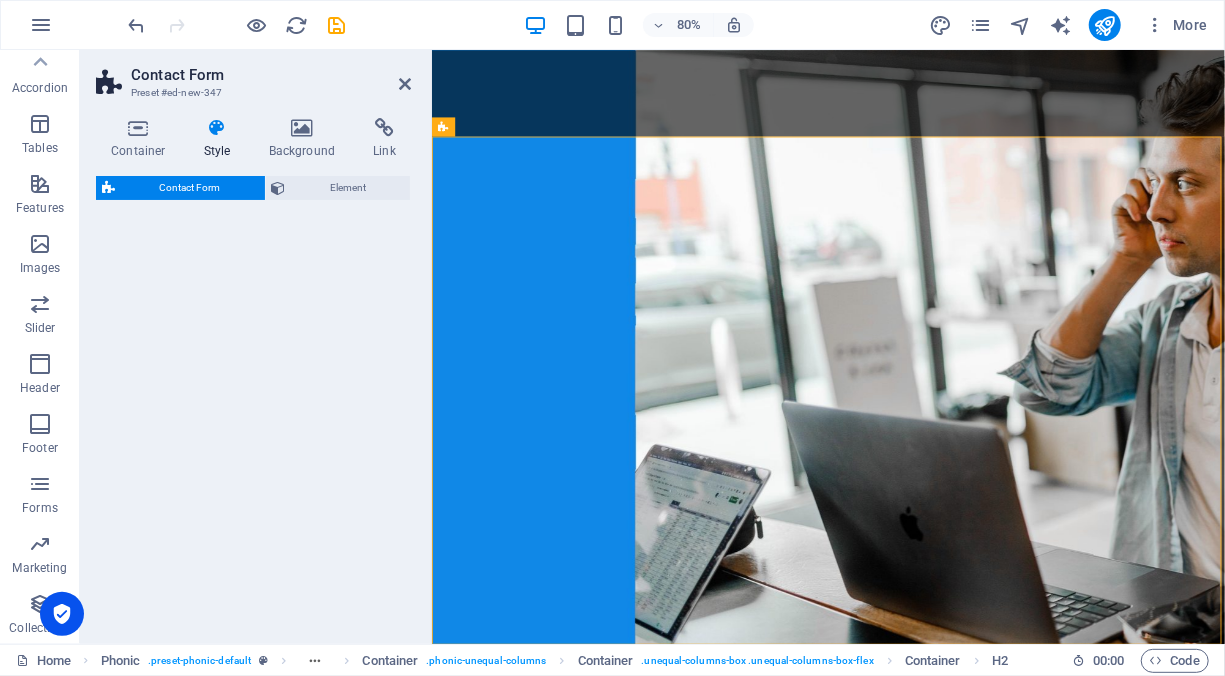 select on "rem" 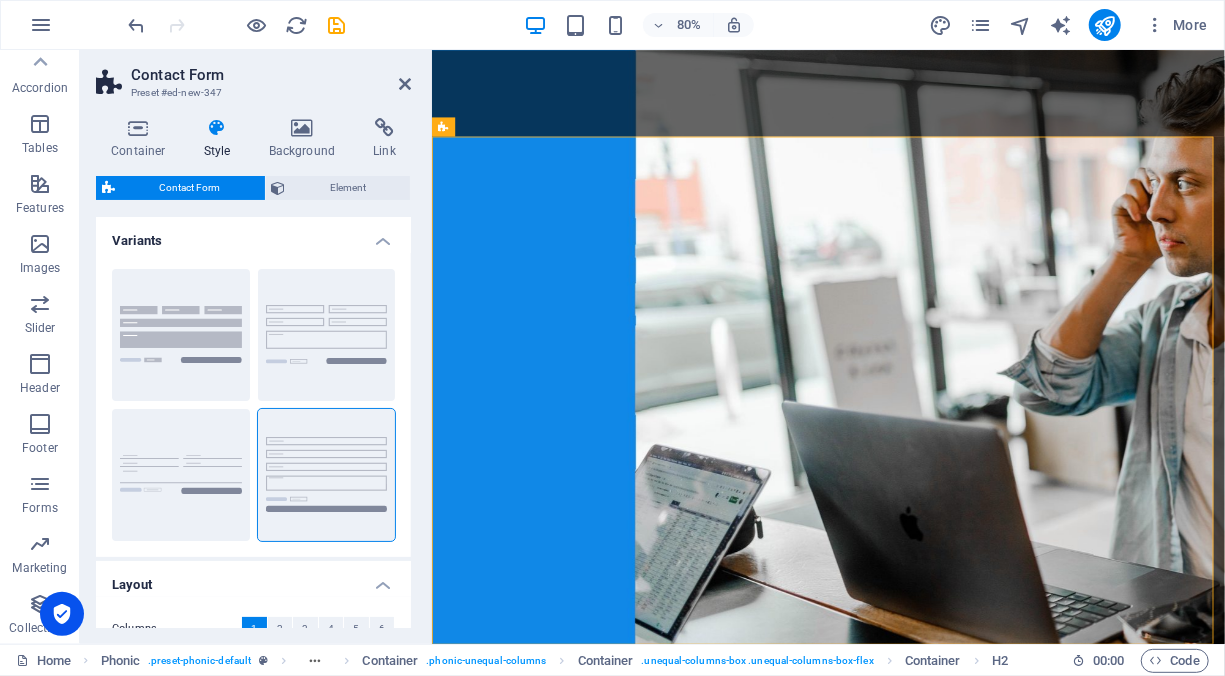 scroll, scrollTop: 1571, scrollLeft: 0, axis: vertical 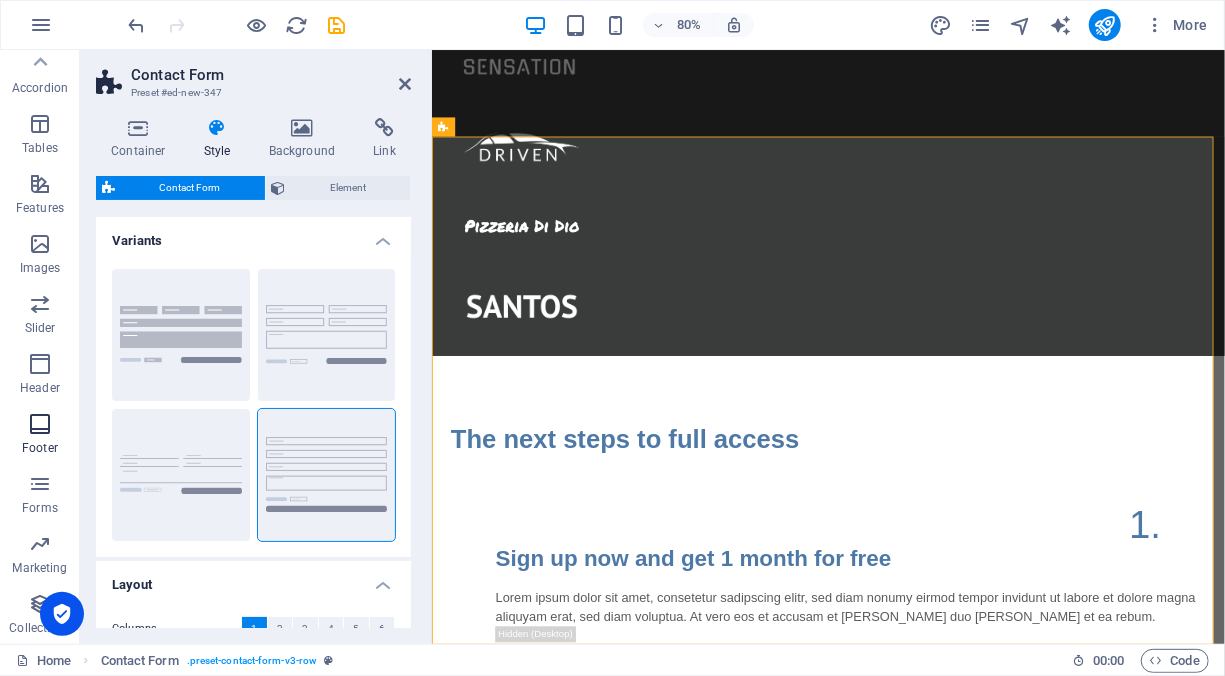 click at bounding box center [40, 424] 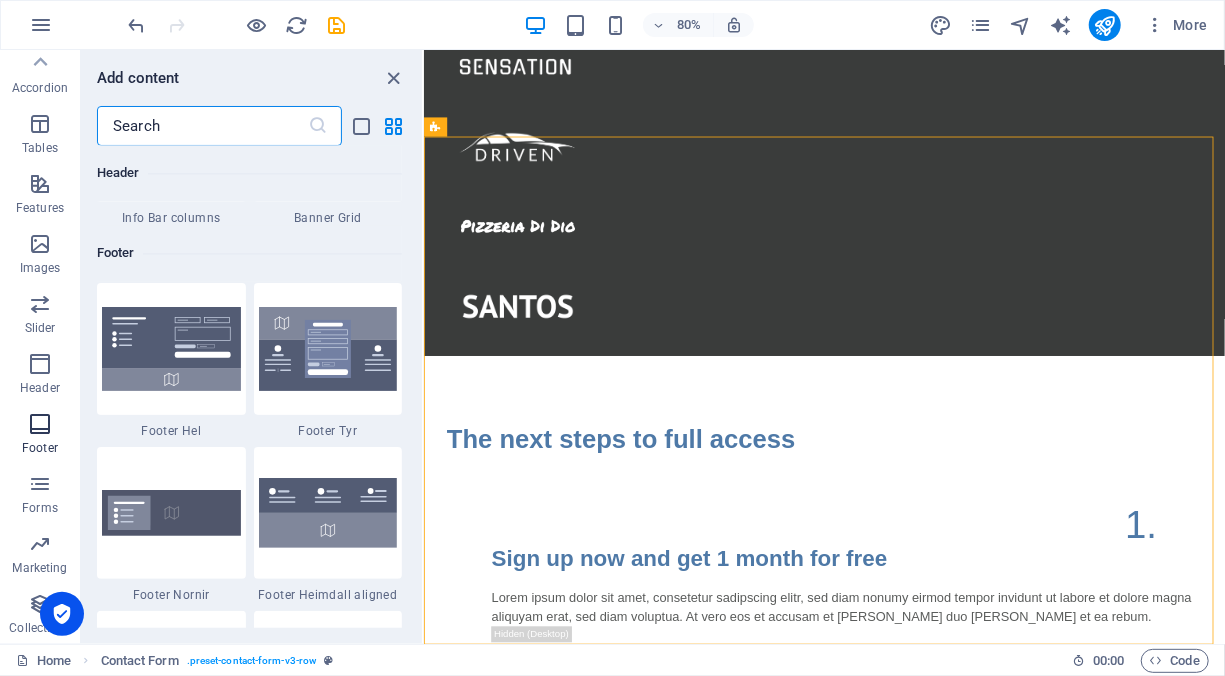 scroll, scrollTop: 13075, scrollLeft: 0, axis: vertical 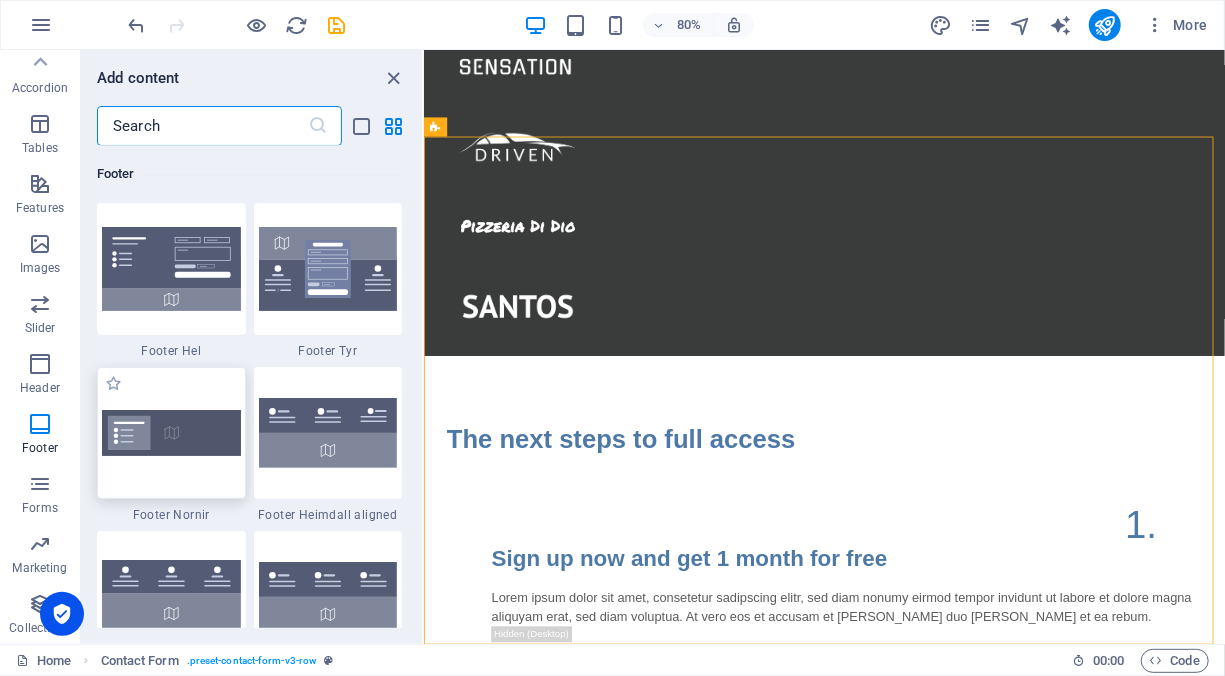 click at bounding box center [171, 432] 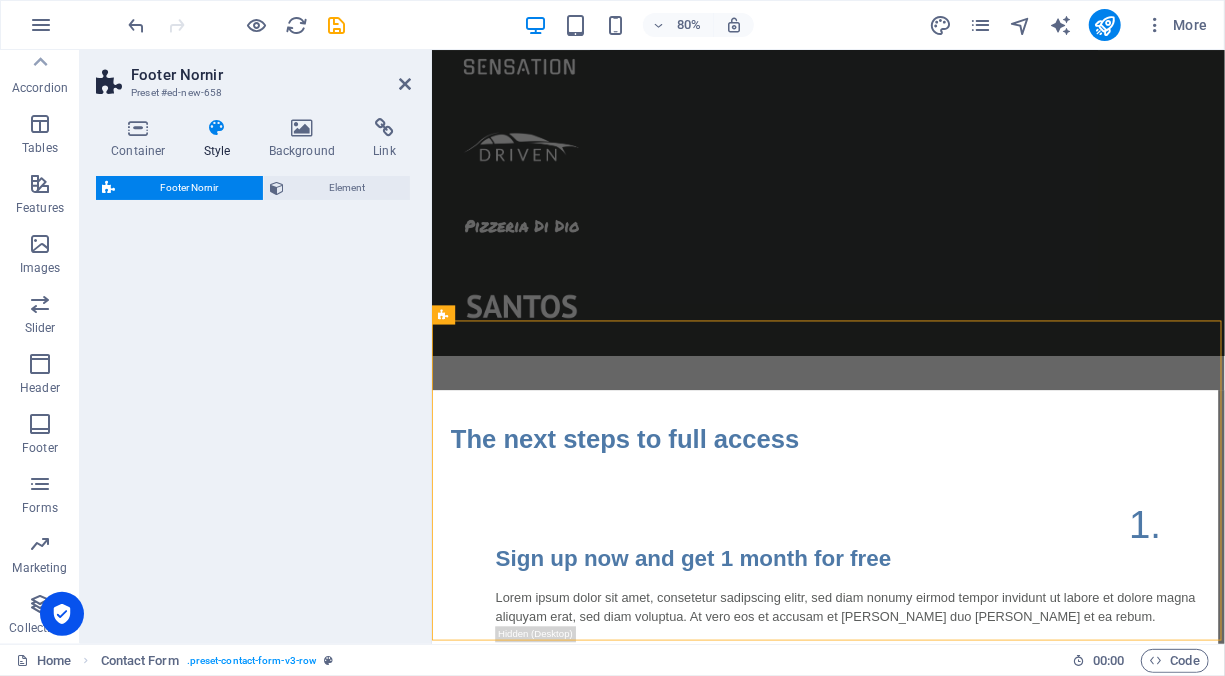 scroll, scrollTop: 1986, scrollLeft: 0, axis: vertical 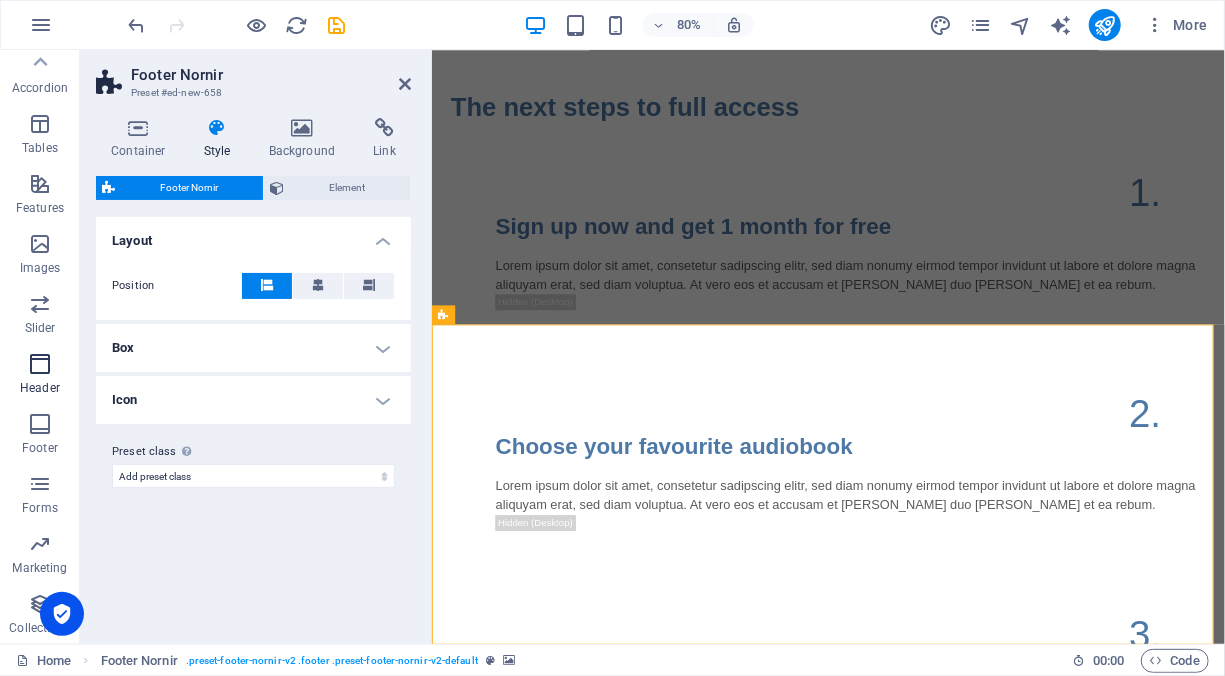 click at bounding box center (40, 364) 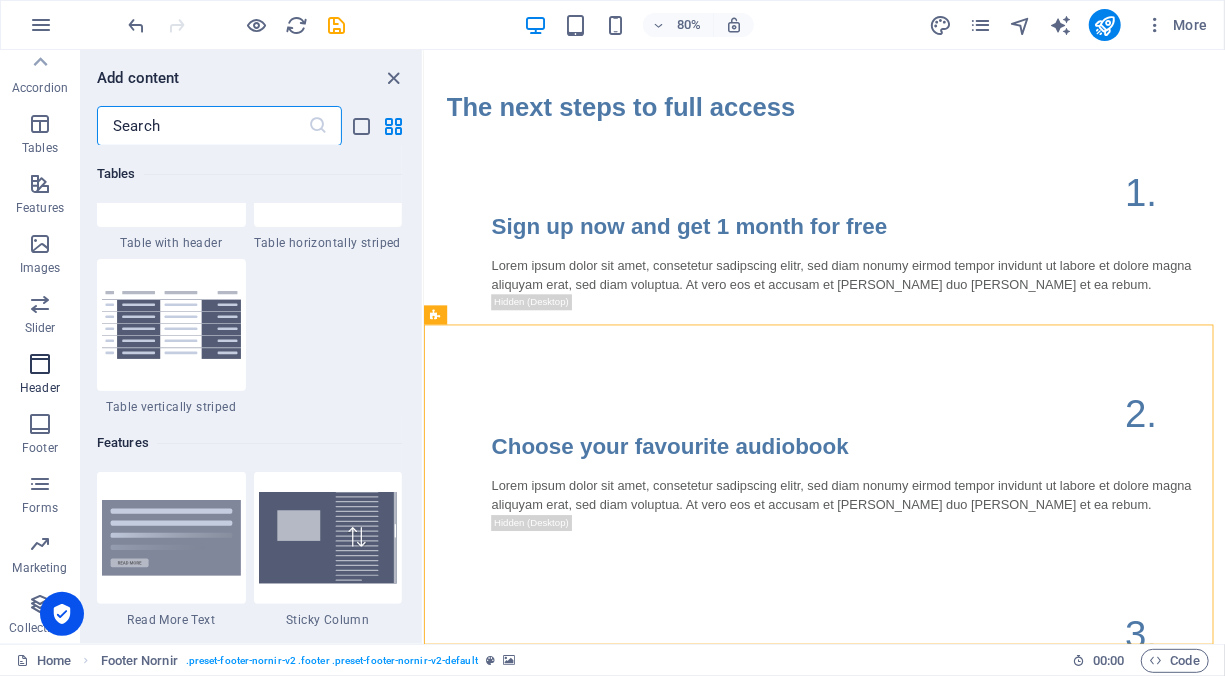 scroll, scrollTop: 11878, scrollLeft: 0, axis: vertical 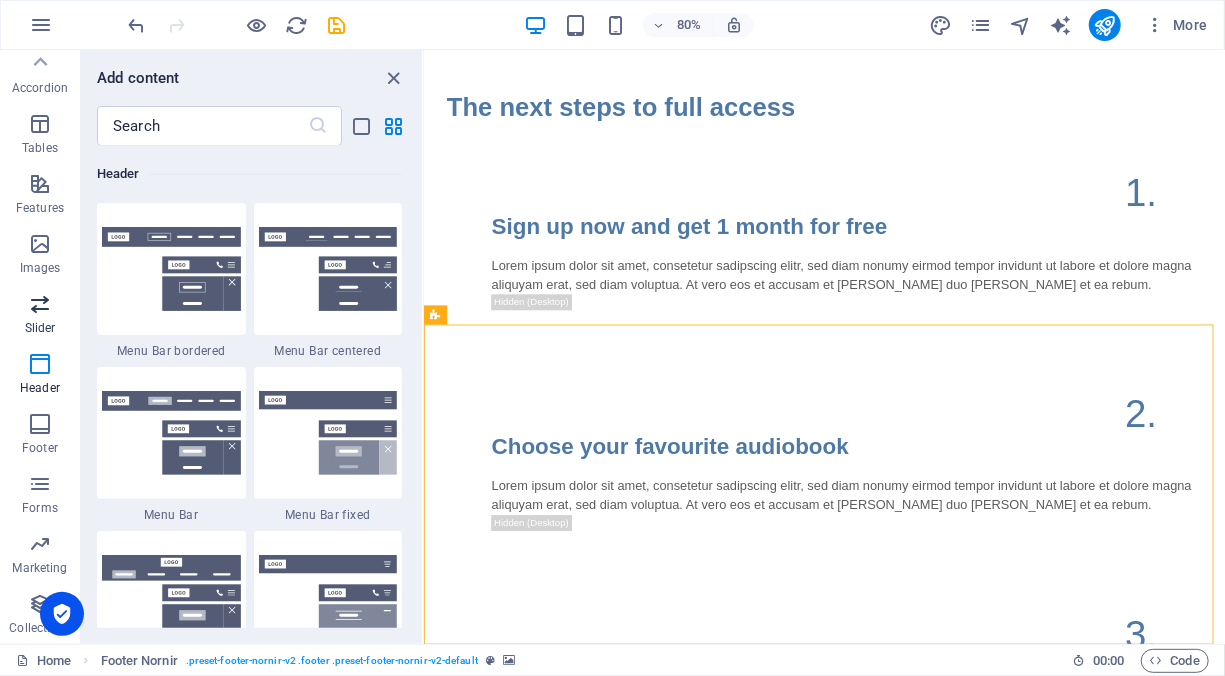 click at bounding box center [40, 304] 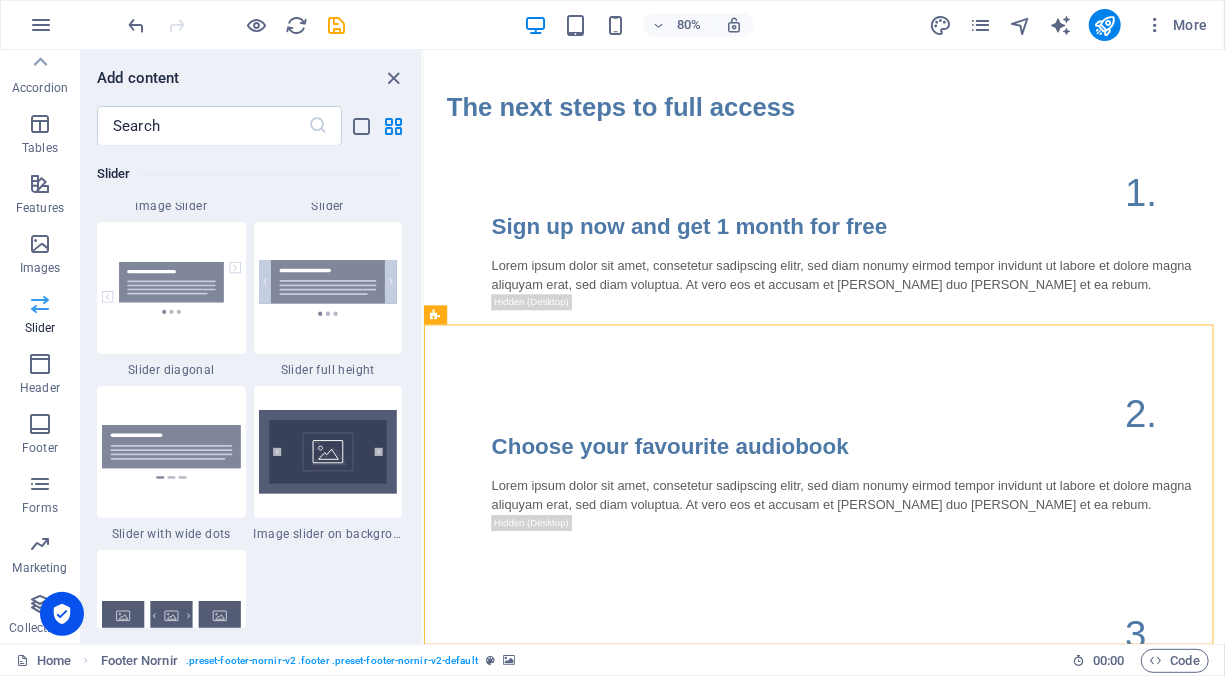 scroll, scrollTop: 11173, scrollLeft: 0, axis: vertical 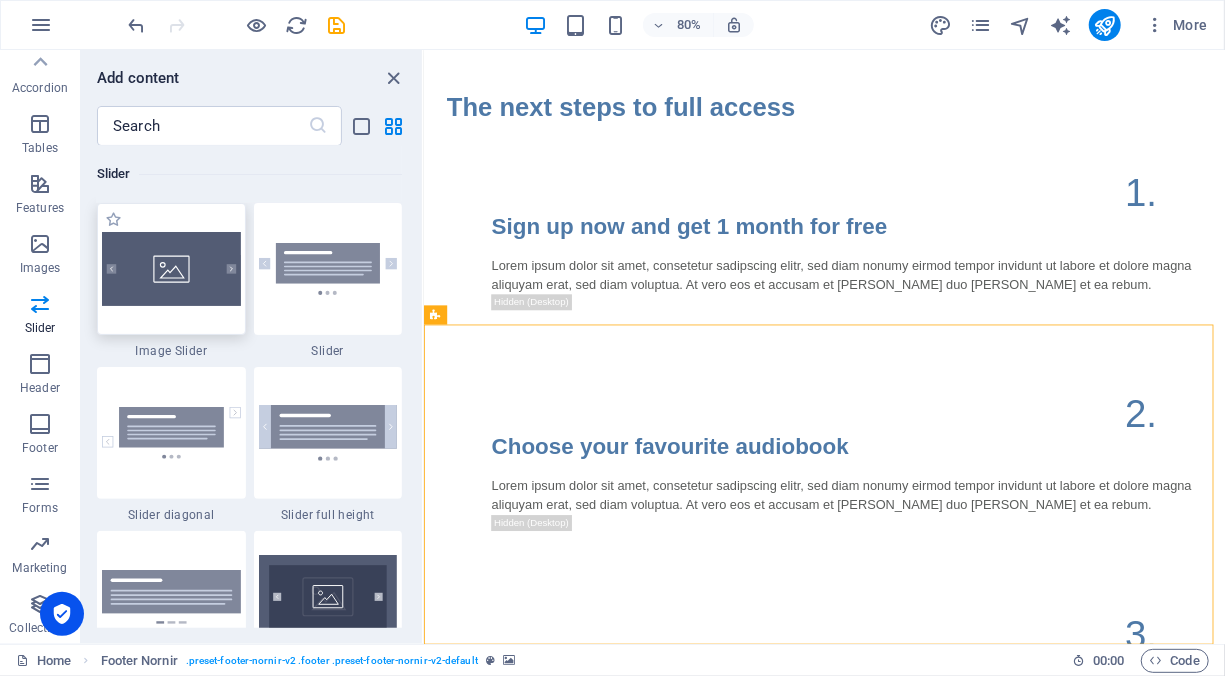 click at bounding box center [171, 269] 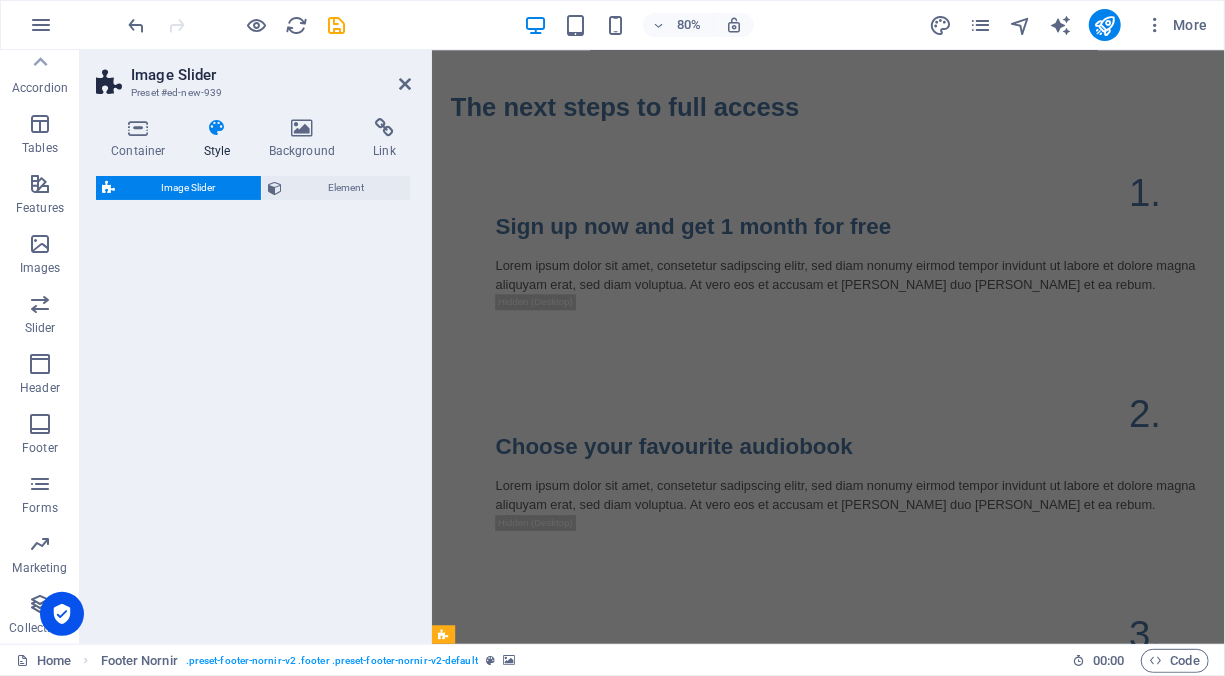 select on "rem" 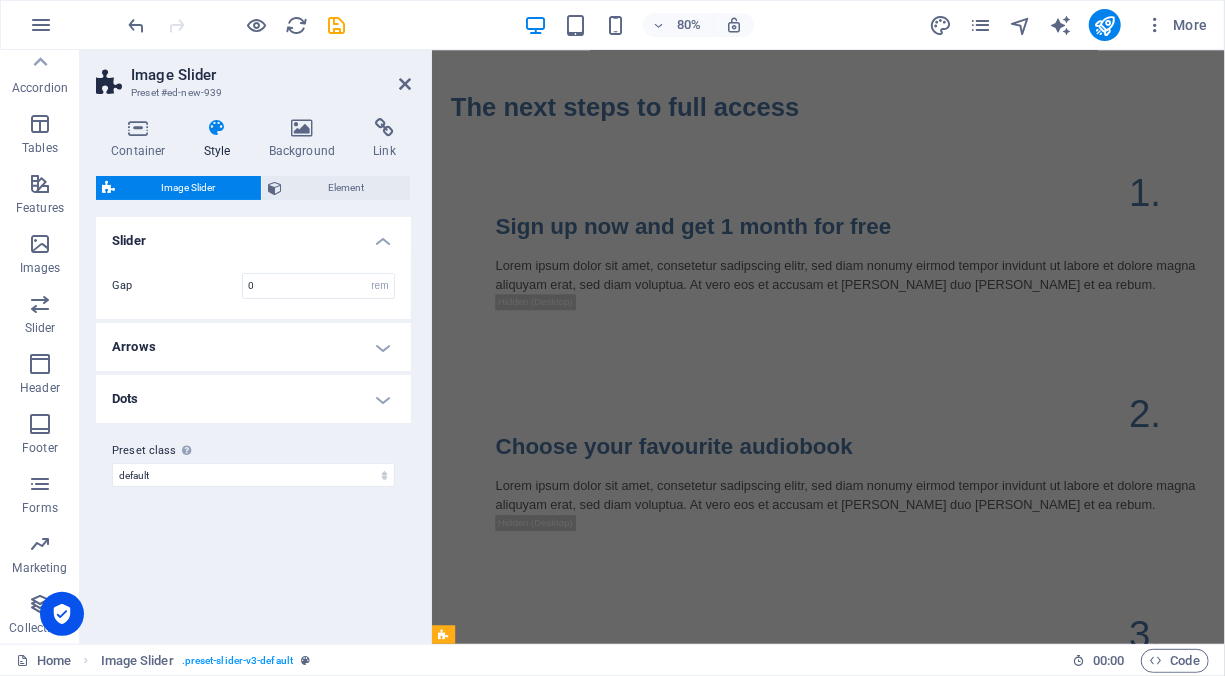 click on "Container Style Background Link Size Height Default px rem % vh vw Min. height None px rem % vh vw Width Default px rem % em vh vw Min. width None px rem % vh vw Content width Default Custom width Width Default px rem % em vh vw Min. width None px rem % vh vw Default padding Custom spacing Default content width and padding can be changed under Design. Edit design Layout (Flexbox) Alignment Determines the flex direction. Default Main axis Determine how elements should behave along the main axis inside this container (justify content). Default Side axis Control the vertical direction of the element inside of the container (align items). Default Wrap Default On Off Fill Controls the distances and direction of elements on the y-axis across several lines (align content). Default Accessibility ARIA helps assistive technologies (like screen readers) to understand the role, state, and behavior of web elements Role The ARIA role defines the purpose of an element.  None Header Footer Section Banner Fan" at bounding box center (253, 373) 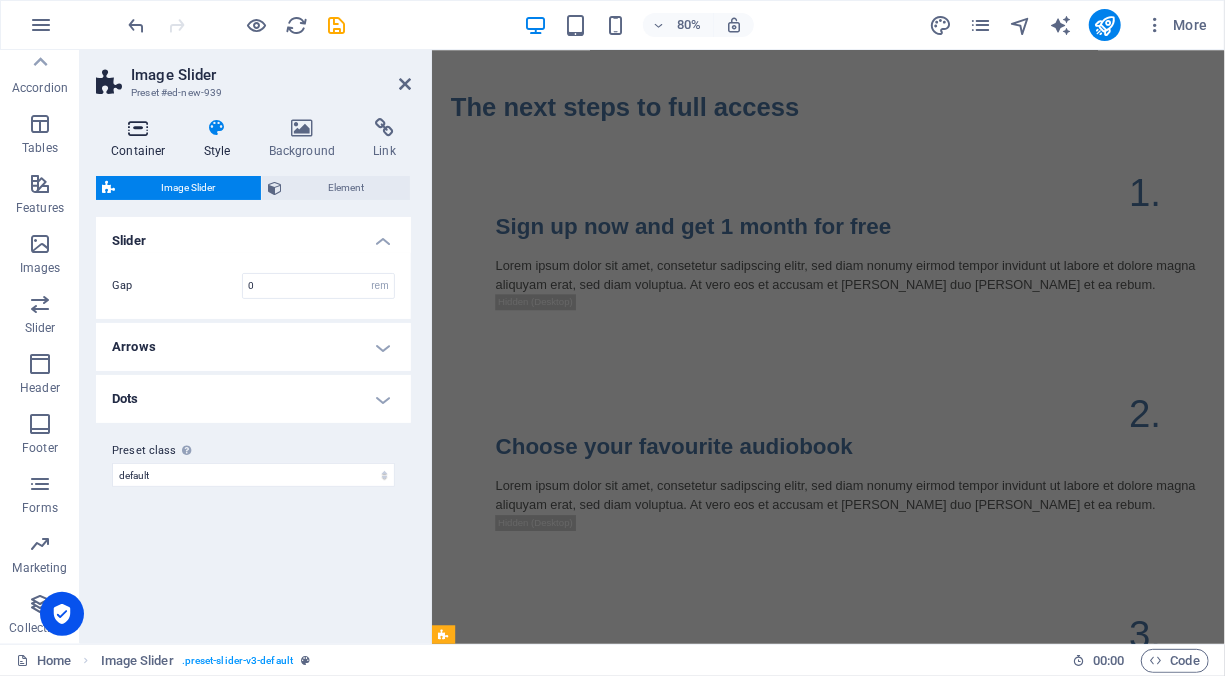 click at bounding box center (138, 128) 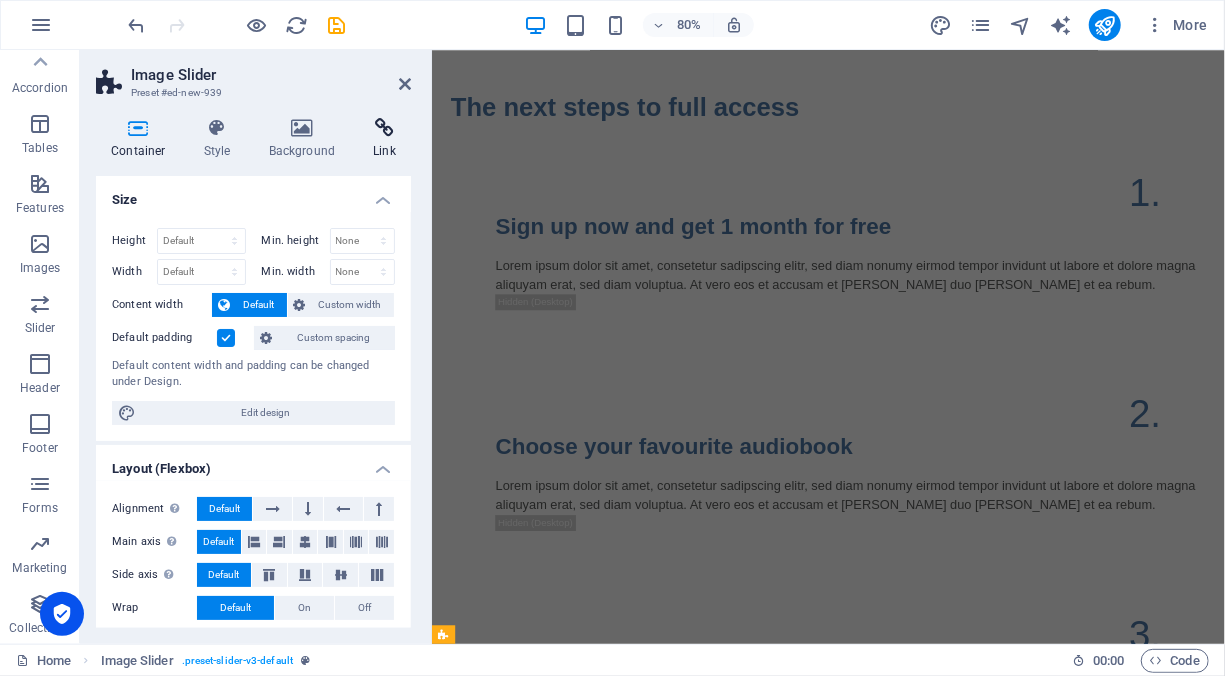 click at bounding box center (384, 128) 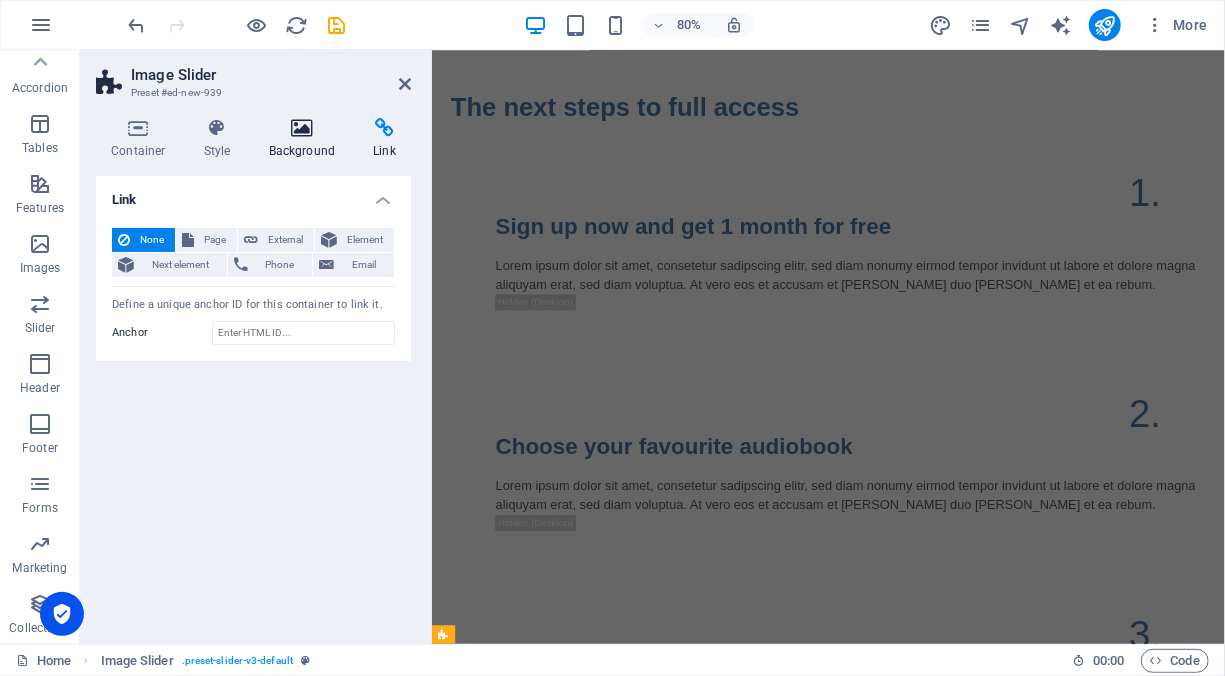 click at bounding box center (302, 128) 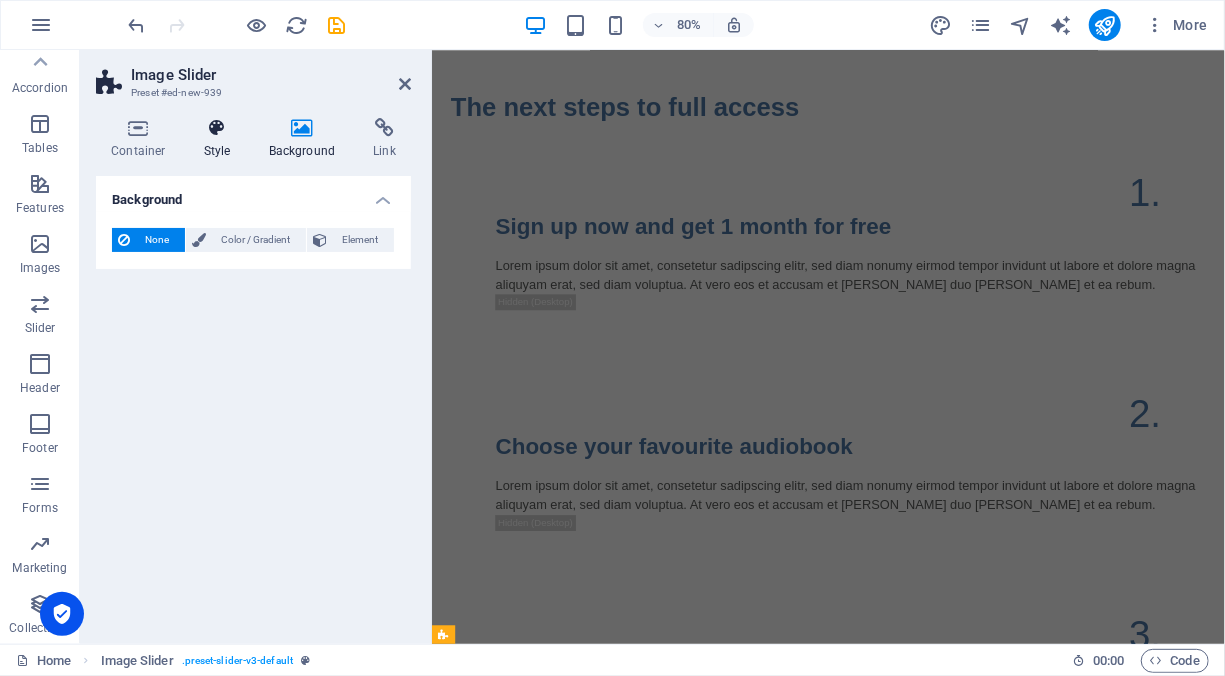click at bounding box center (217, 128) 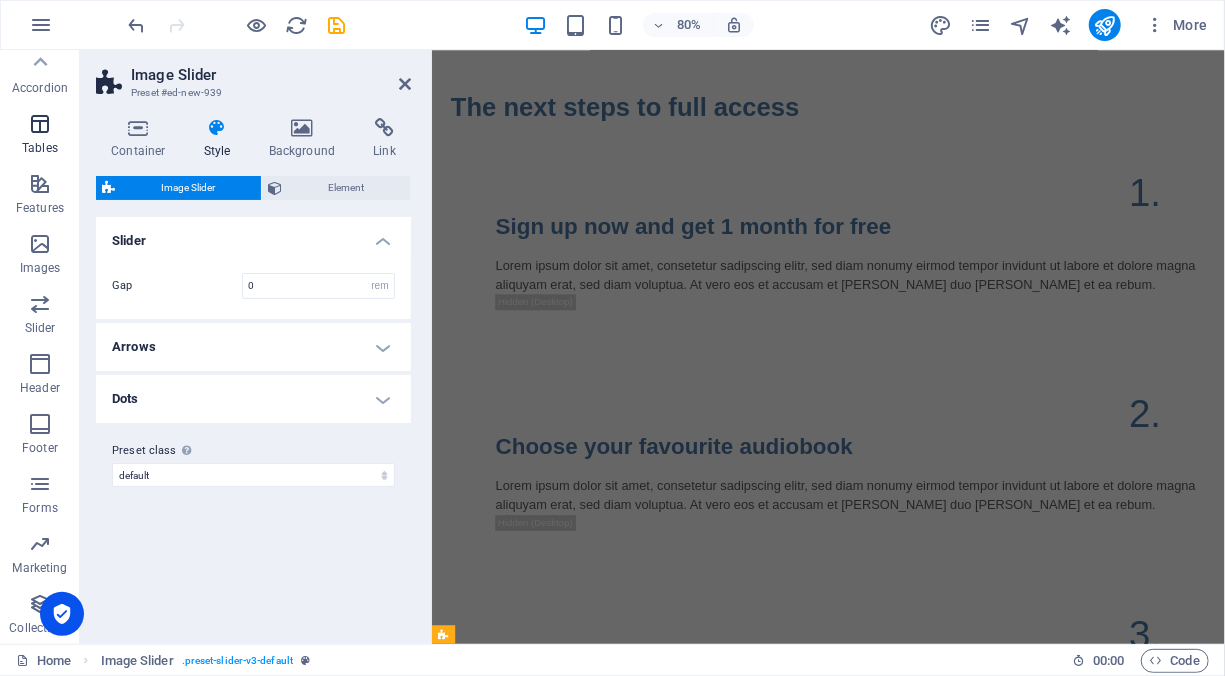 click at bounding box center (40, 124) 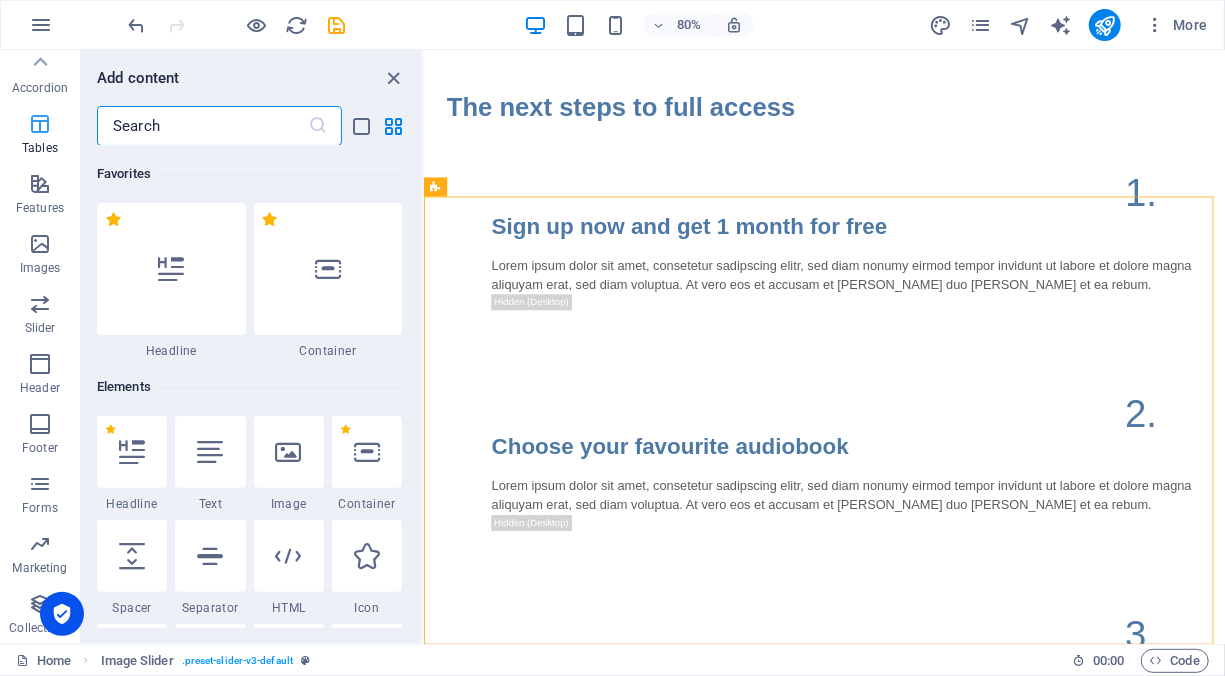 scroll, scrollTop: 2546, scrollLeft: 0, axis: vertical 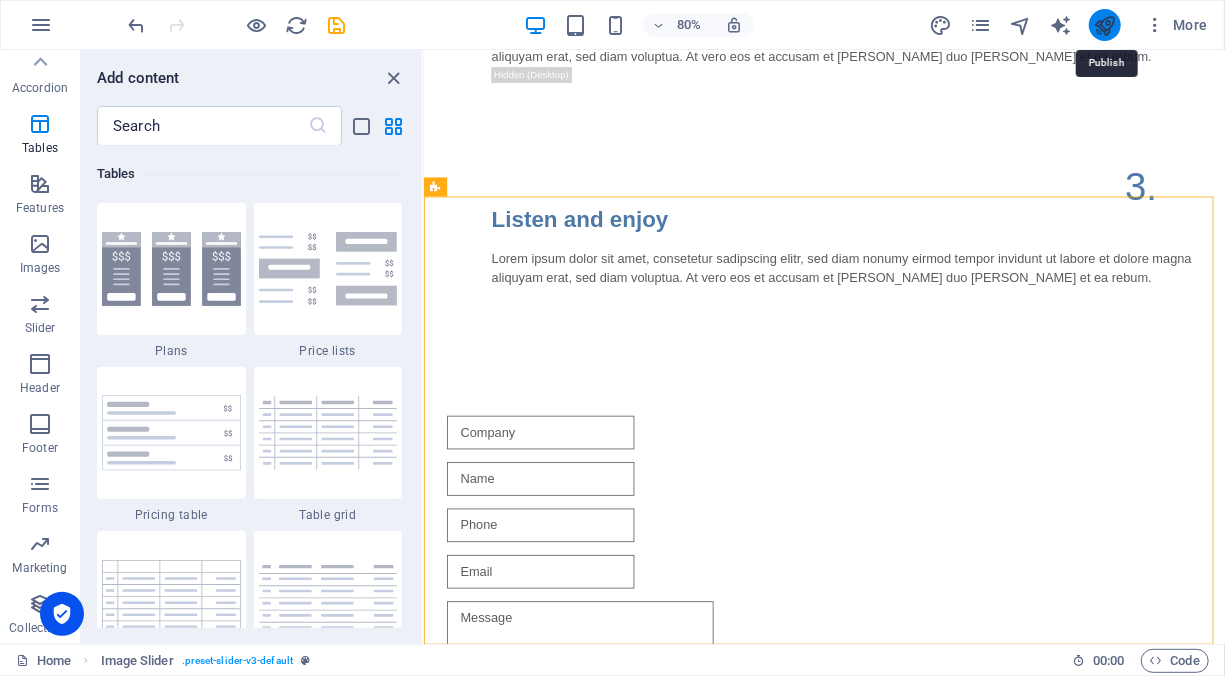 click at bounding box center (1104, 25) 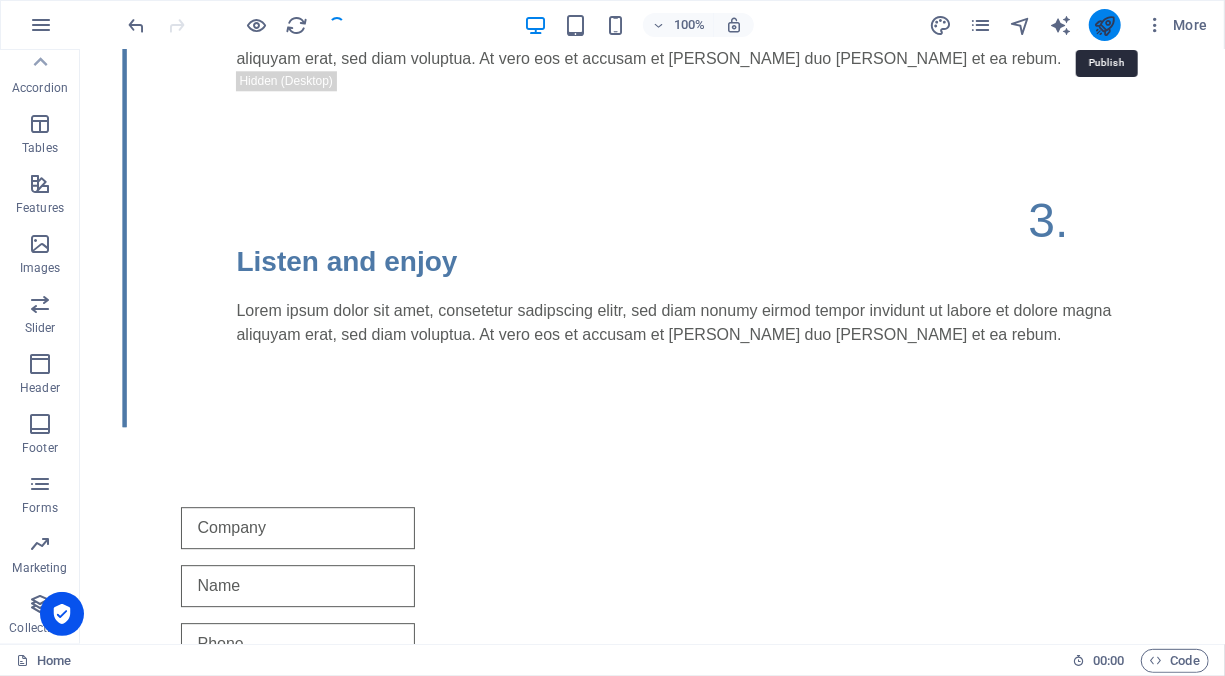 click at bounding box center (1104, 25) 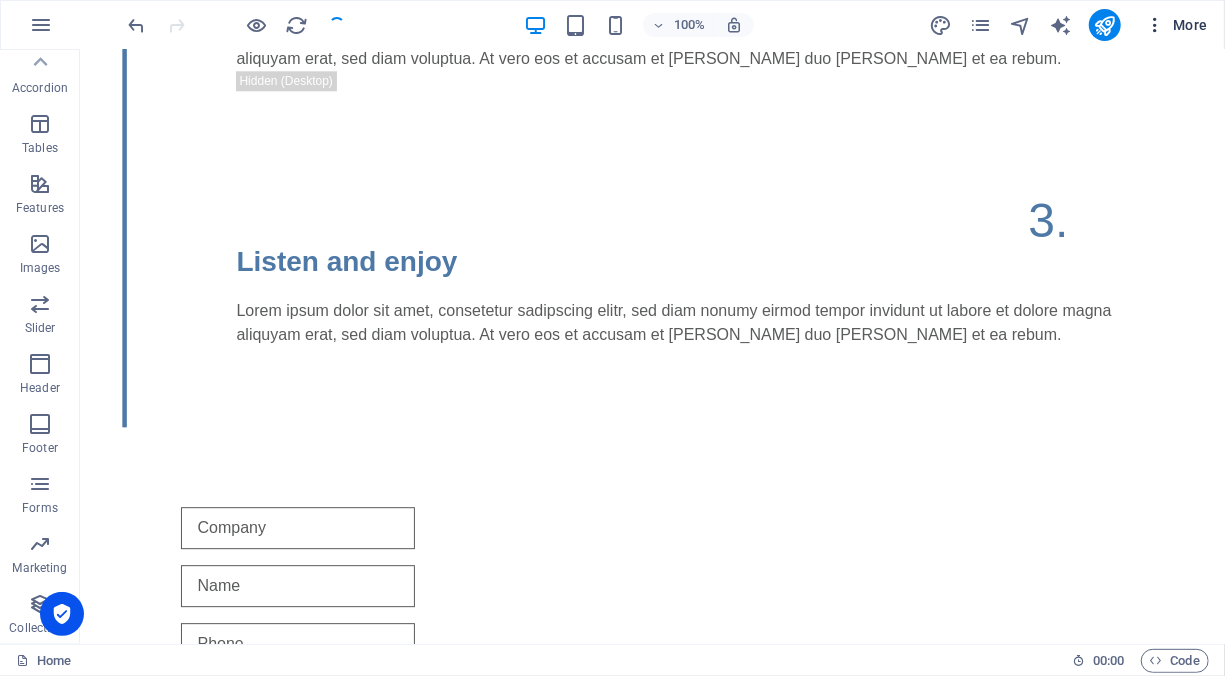 click on "More" at bounding box center [1176, 25] 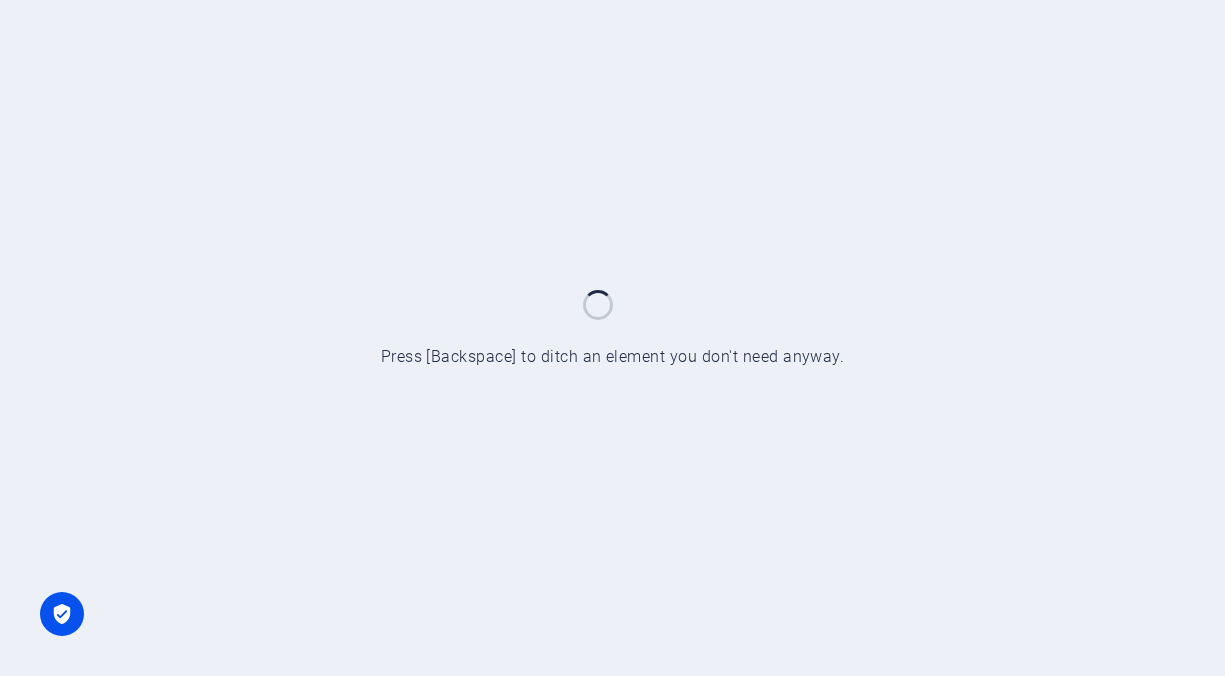 scroll, scrollTop: 0, scrollLeft: 0, axis: both 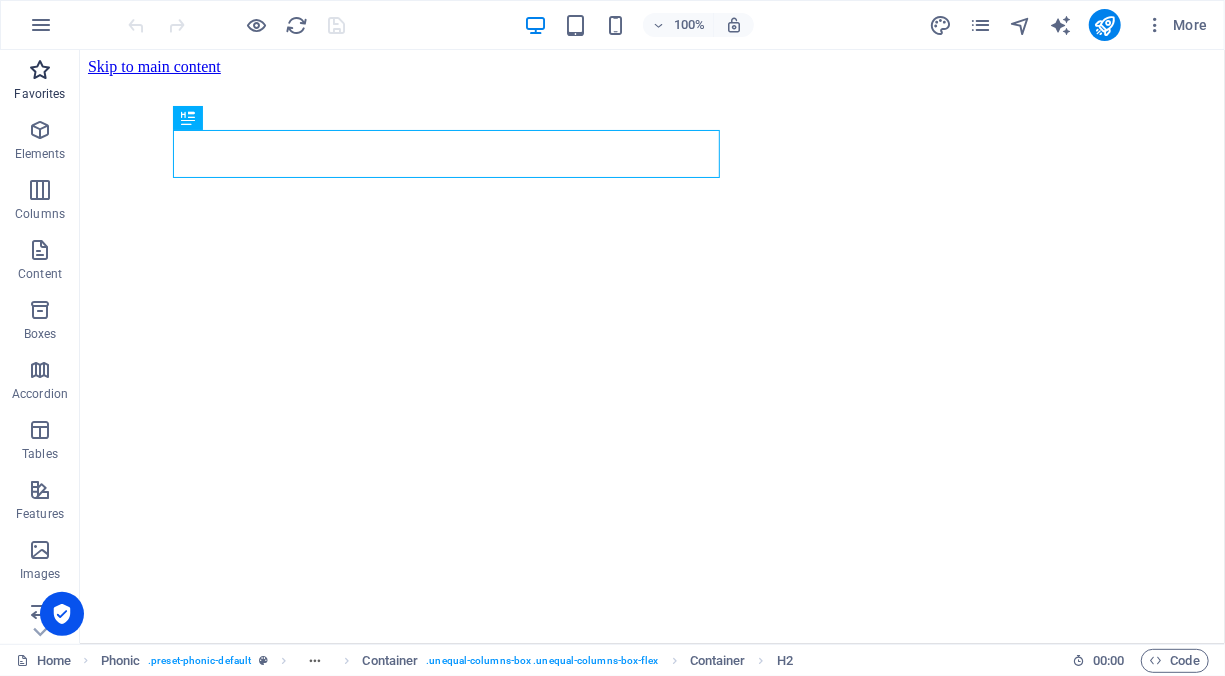 click at bounding box center (40, 70) 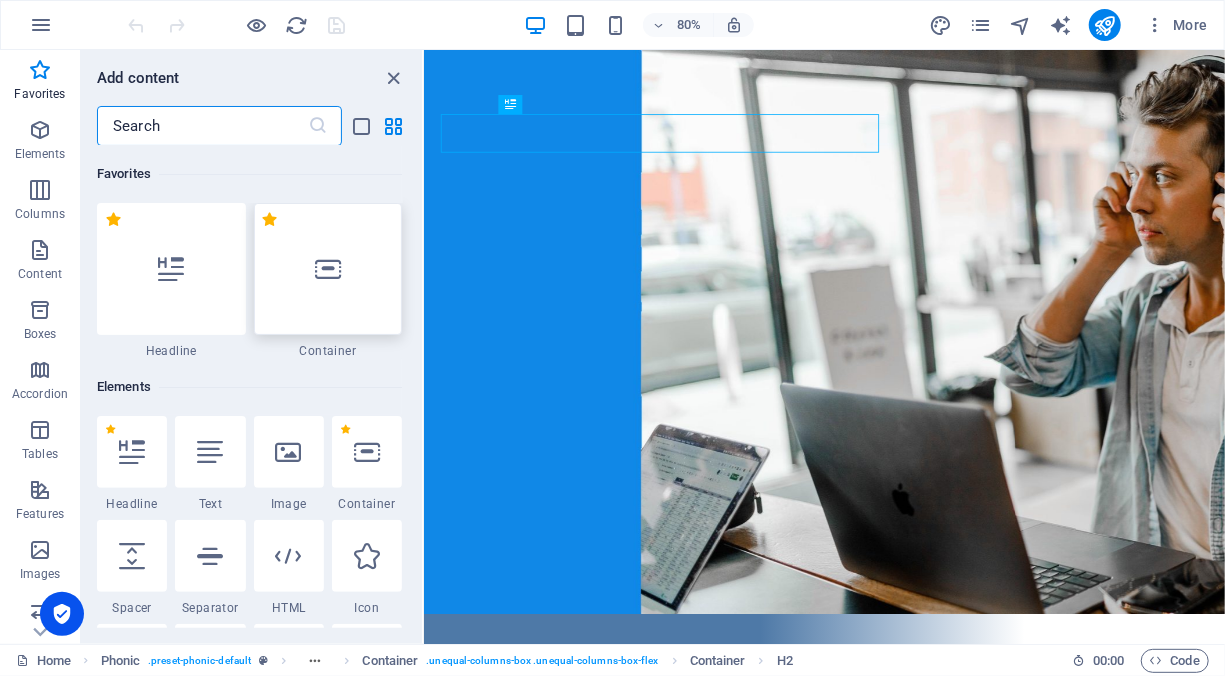 click at bounding box center (328, 269) 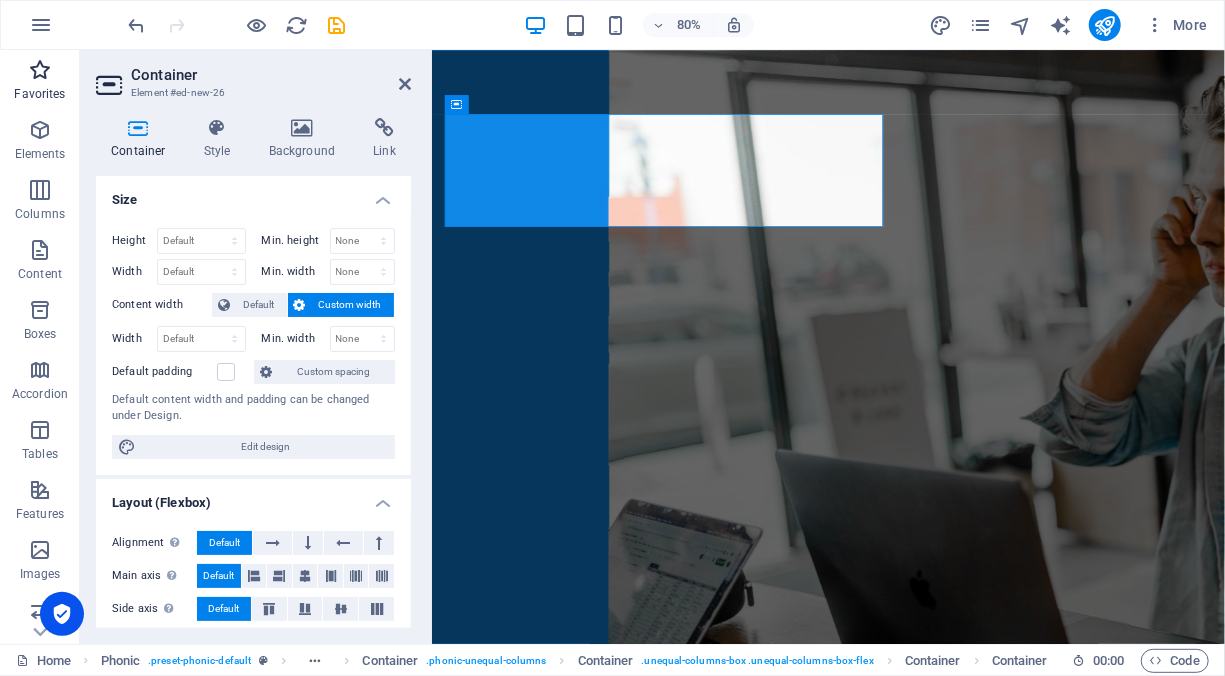 click on "Favorites" at bounding box center (40, 82) 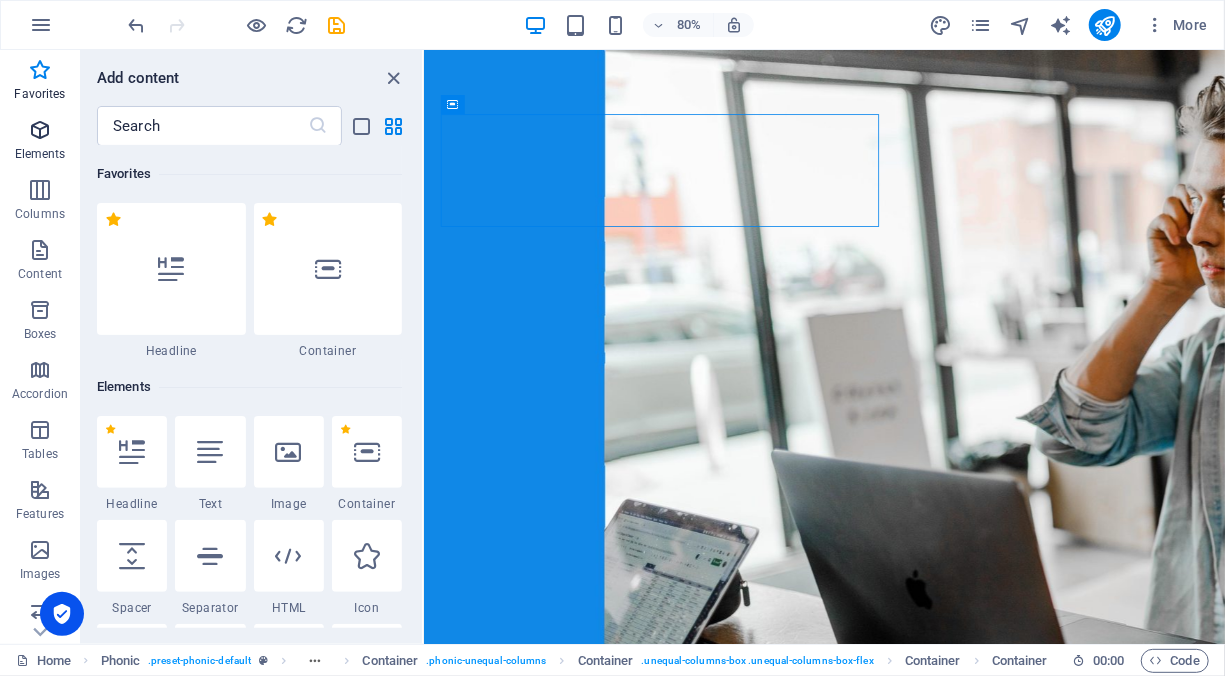 click on "Elements" at bounding box center [40, 154] 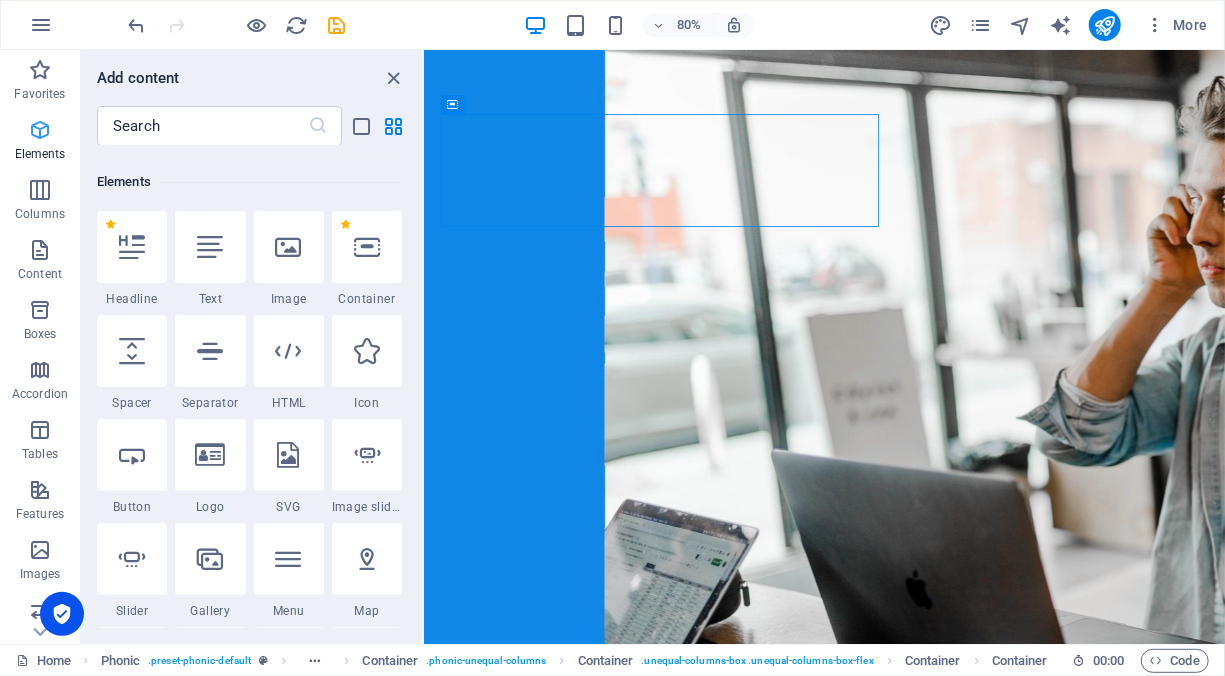 scroll, scrollTop: 213, scrollLeft: 0, axis: vertical 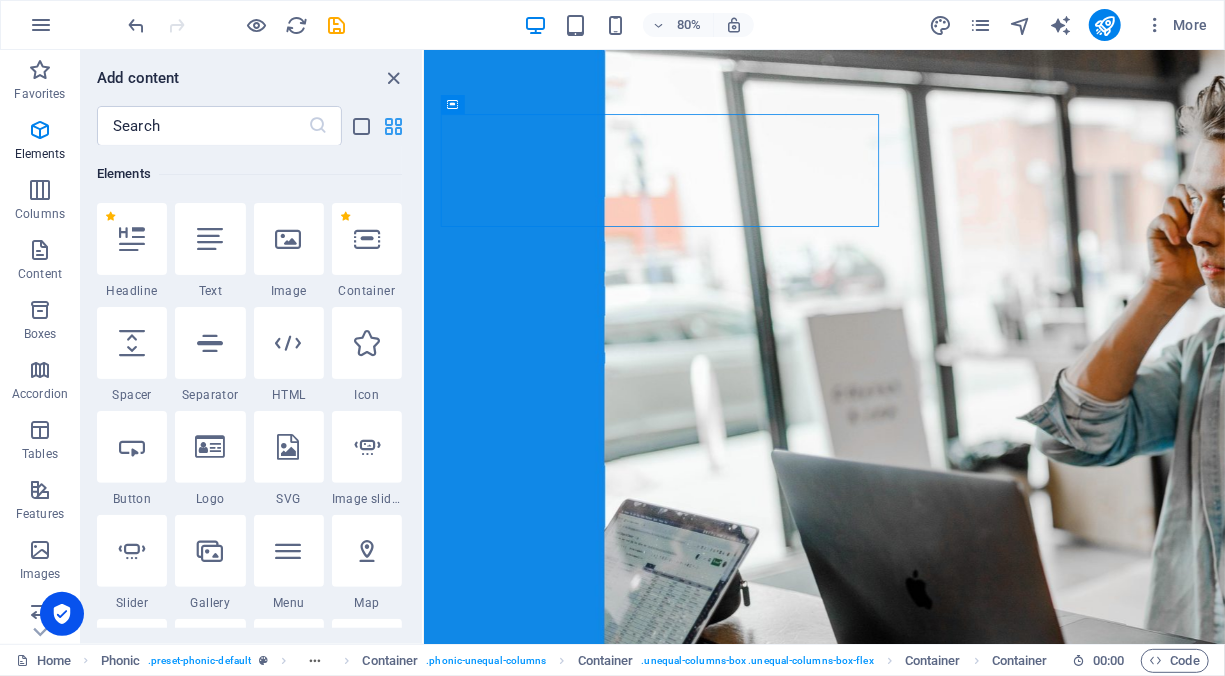 click at bounding box center (394, 126) 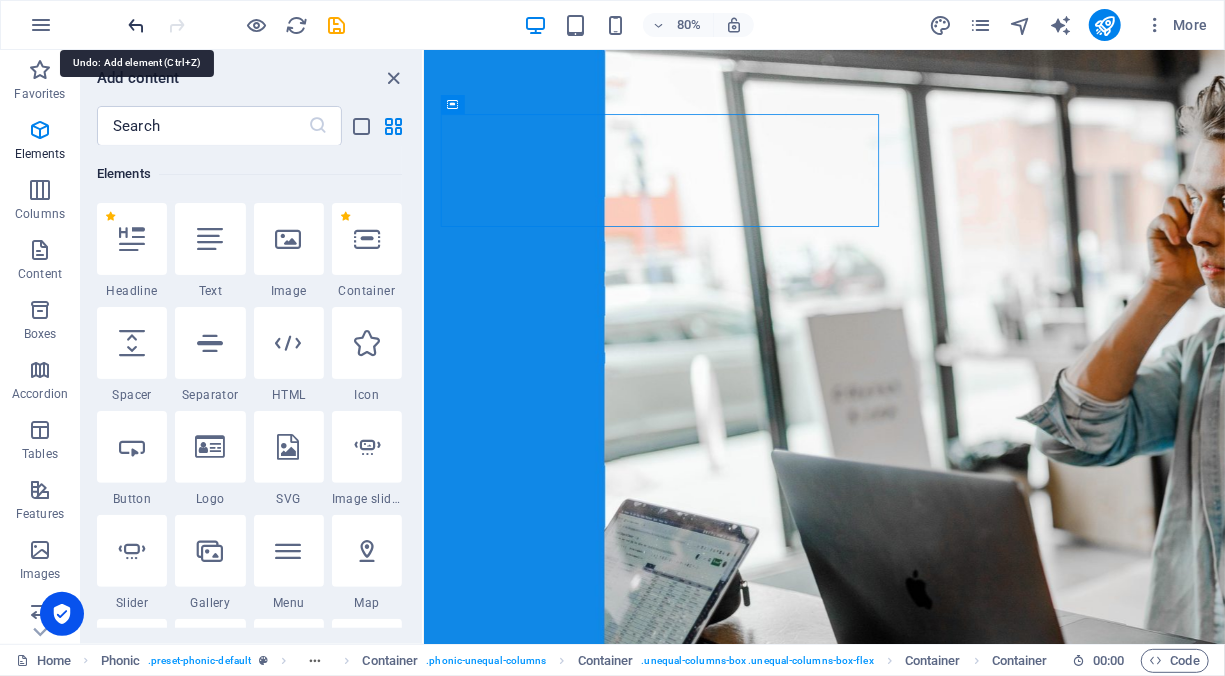 click at bounding box center [137, 25] 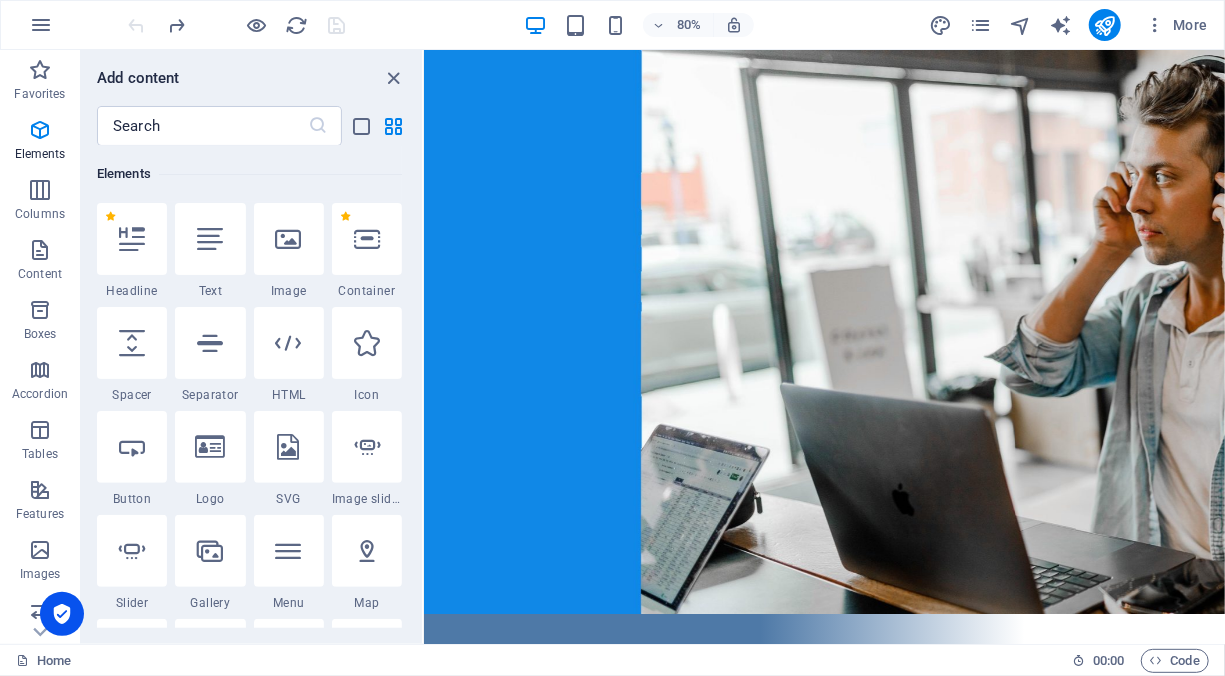click at bounding box center [237, 25] 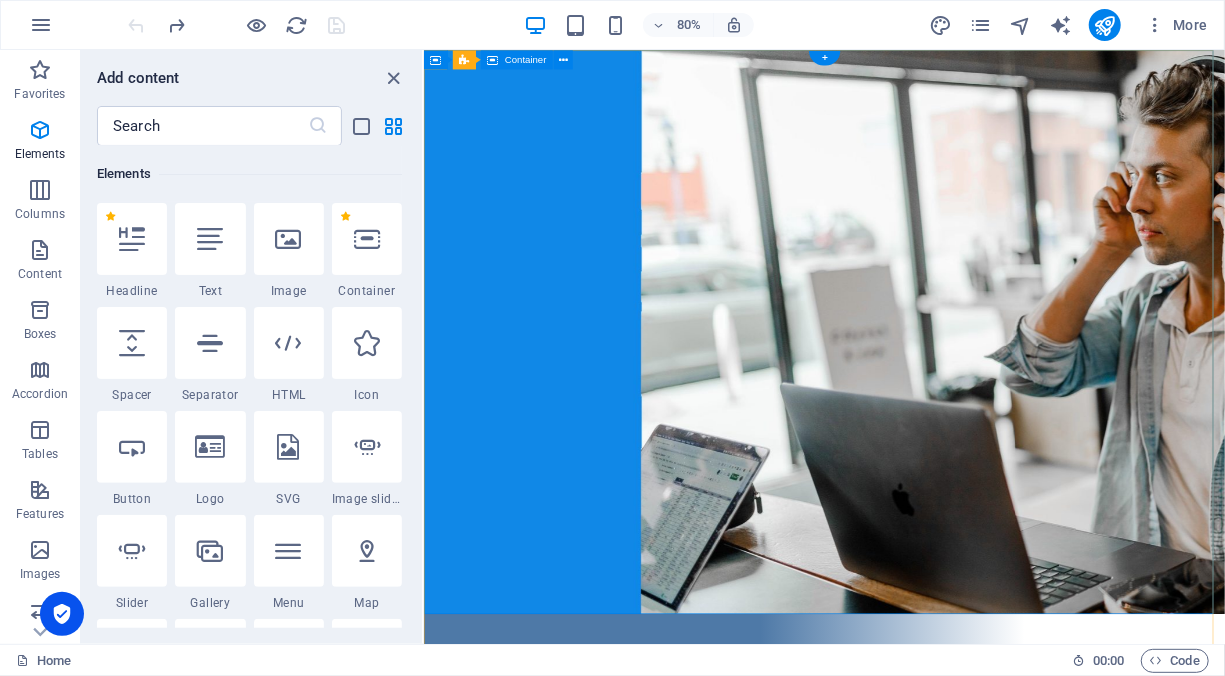 drag, startPoint x: 883, startPoint y: 106, endPoint x: 1234, endPoint y: 109, distance: 351.01282 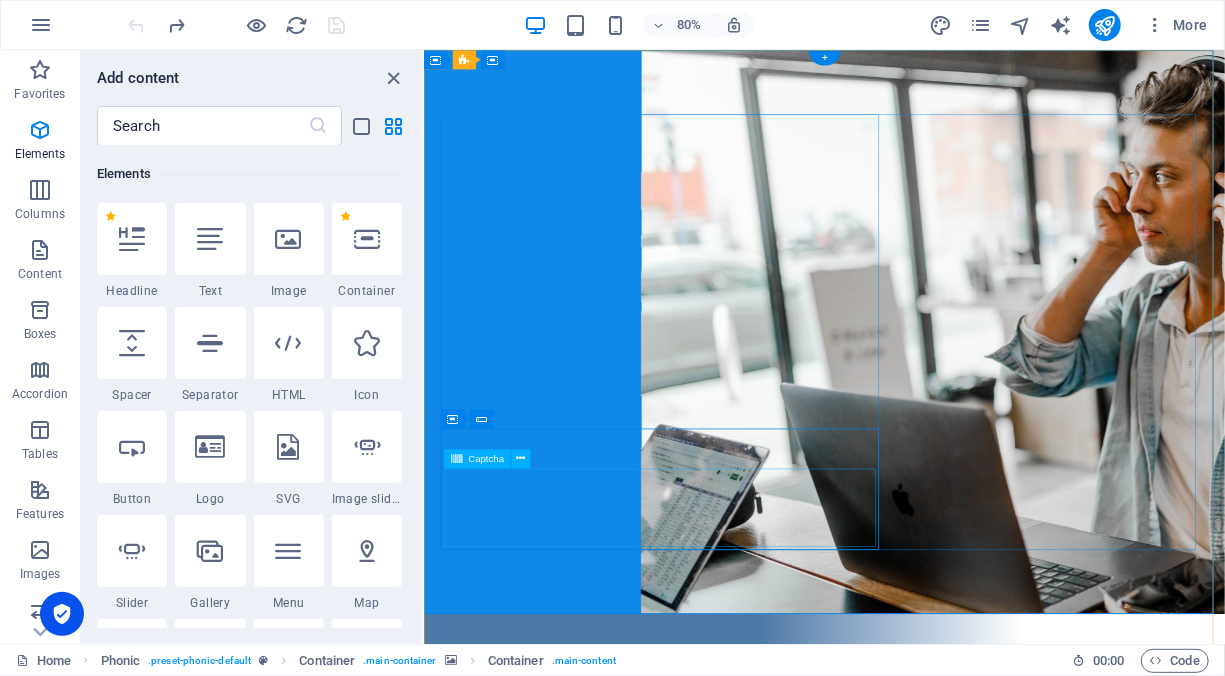 click on "Unreadable? Regenerate" at bounding box center [924, 1323] 